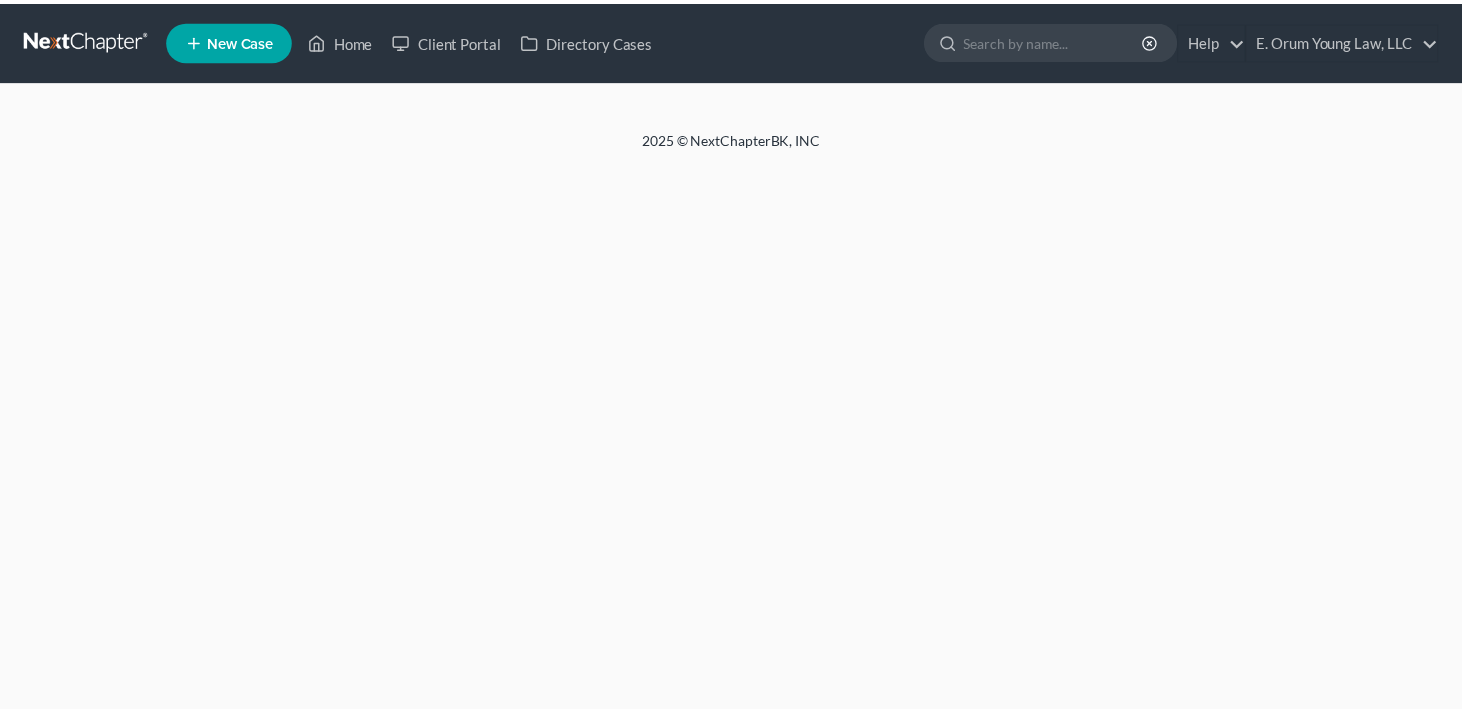 scroll, scrollTop: 0, scrollLeft: 0, axis: both 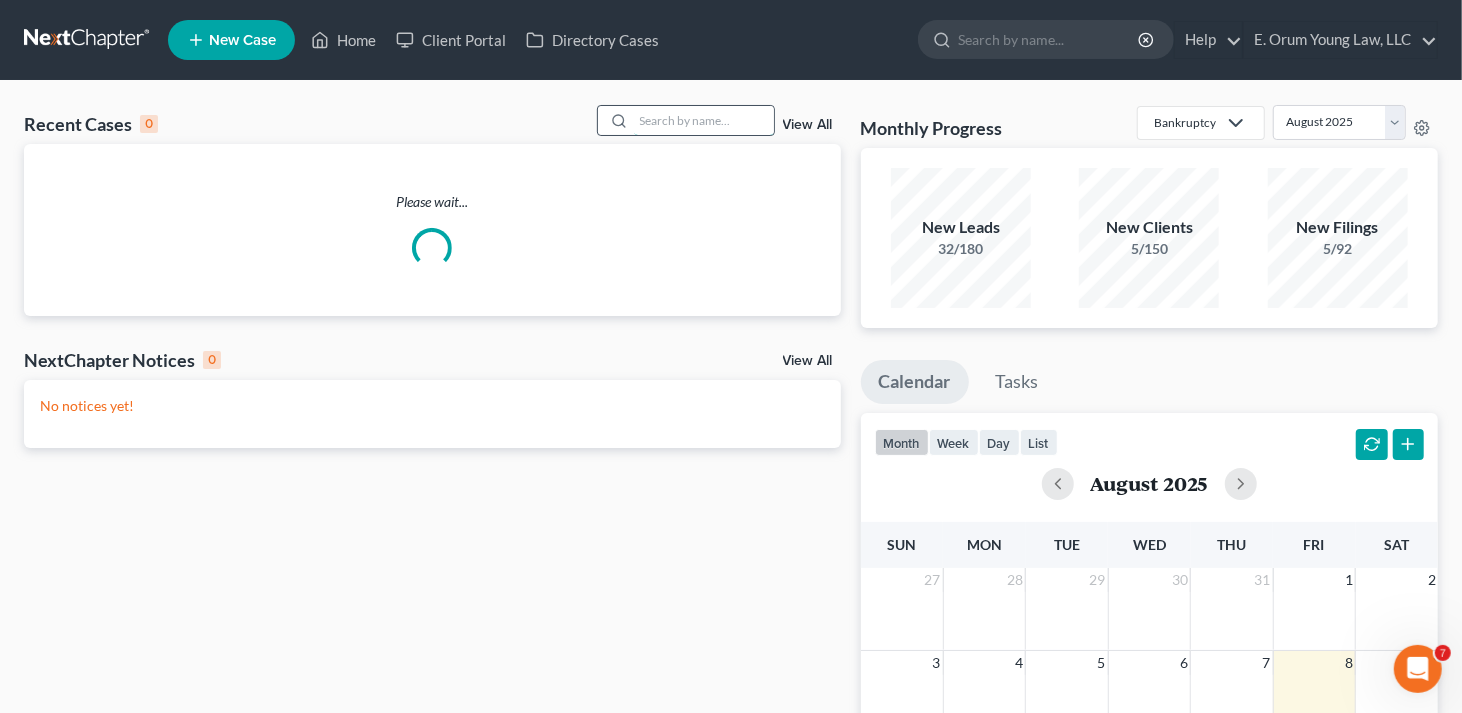 click at bounding box center (704, 120) 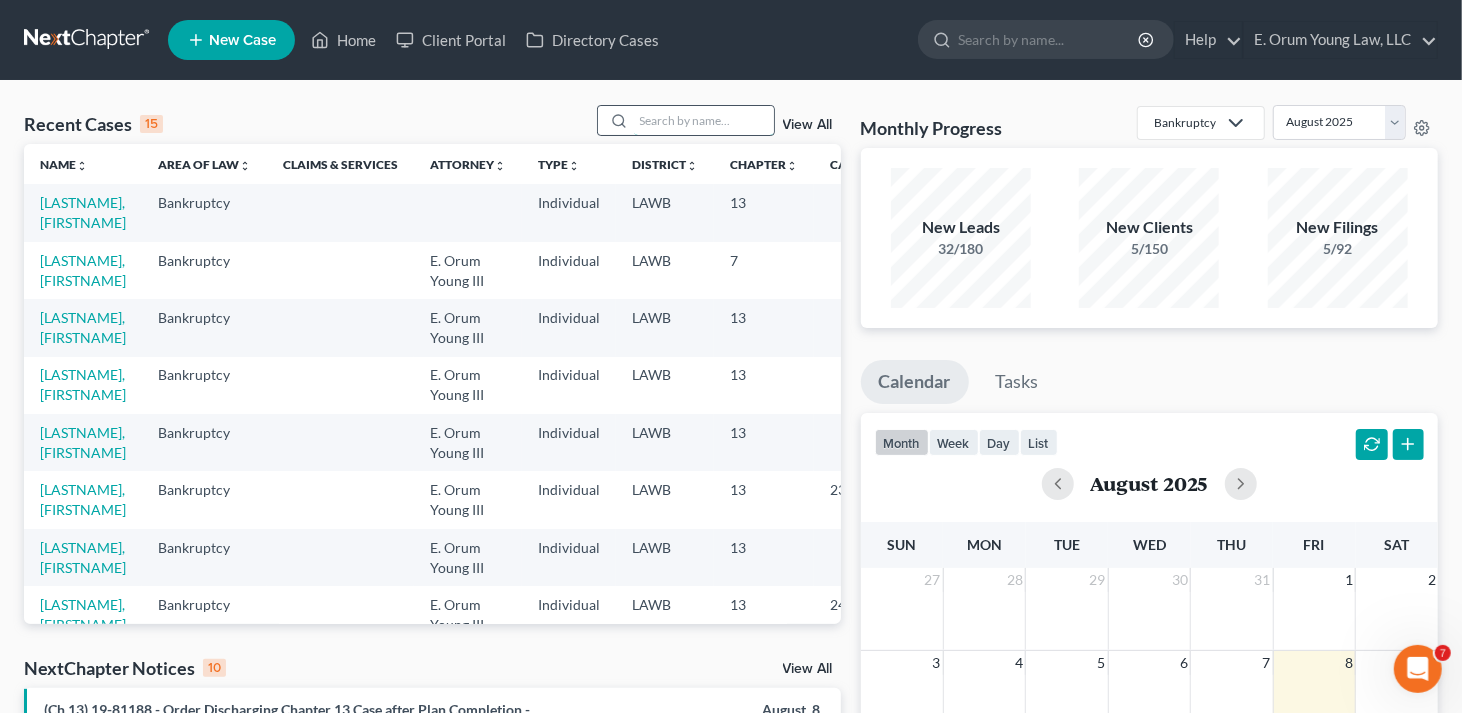 click at bounding box center (704, 120) 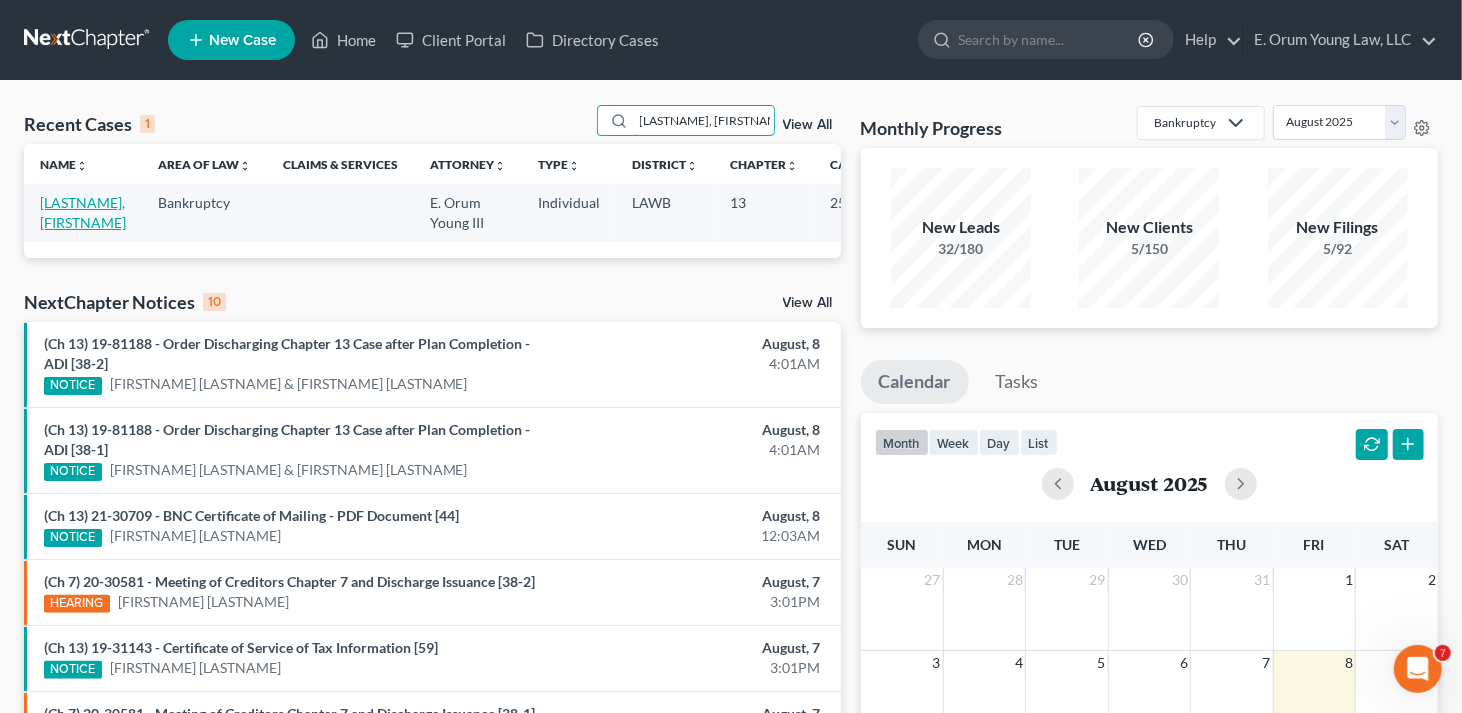 type on "[LASTNAME], [FIRSTNAME]" 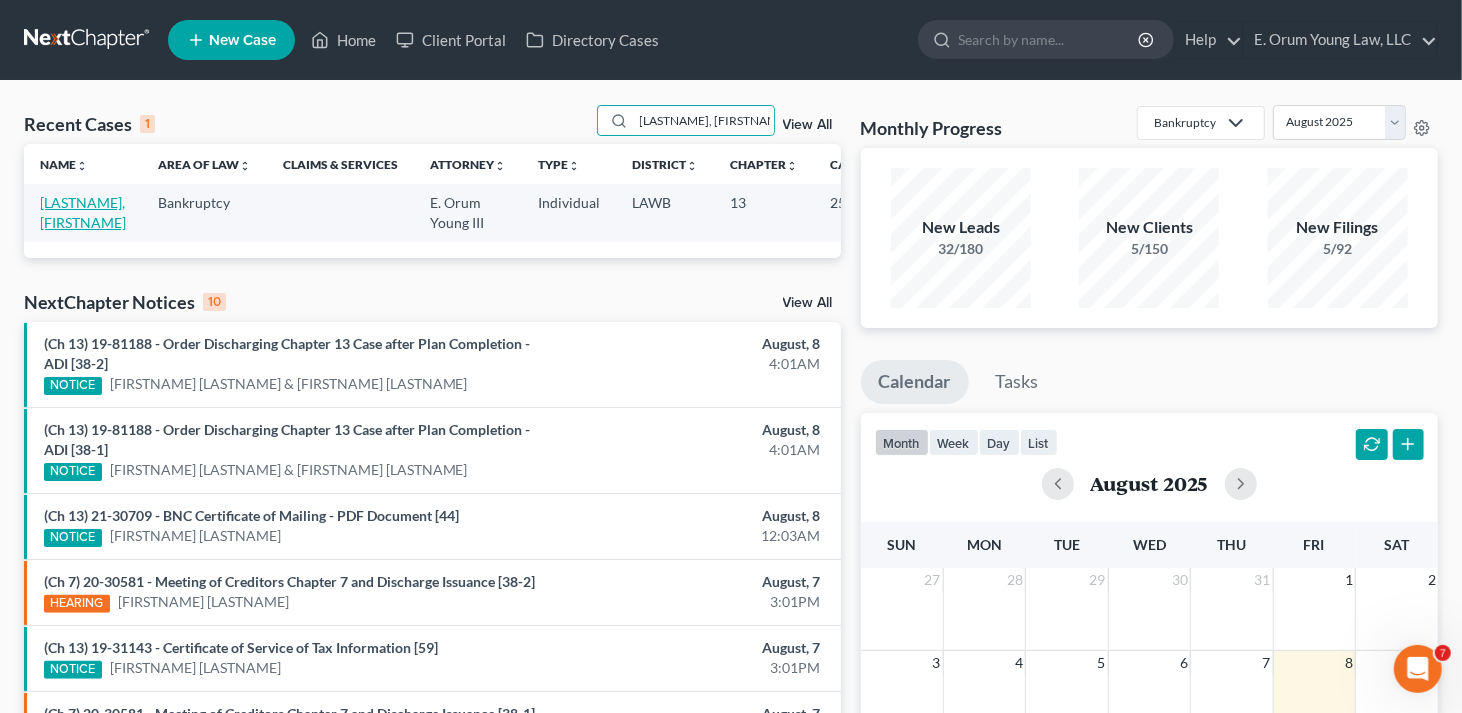 click on "[LASTNAME], [FIRSTNAME]" at bounding box center (83, 212) 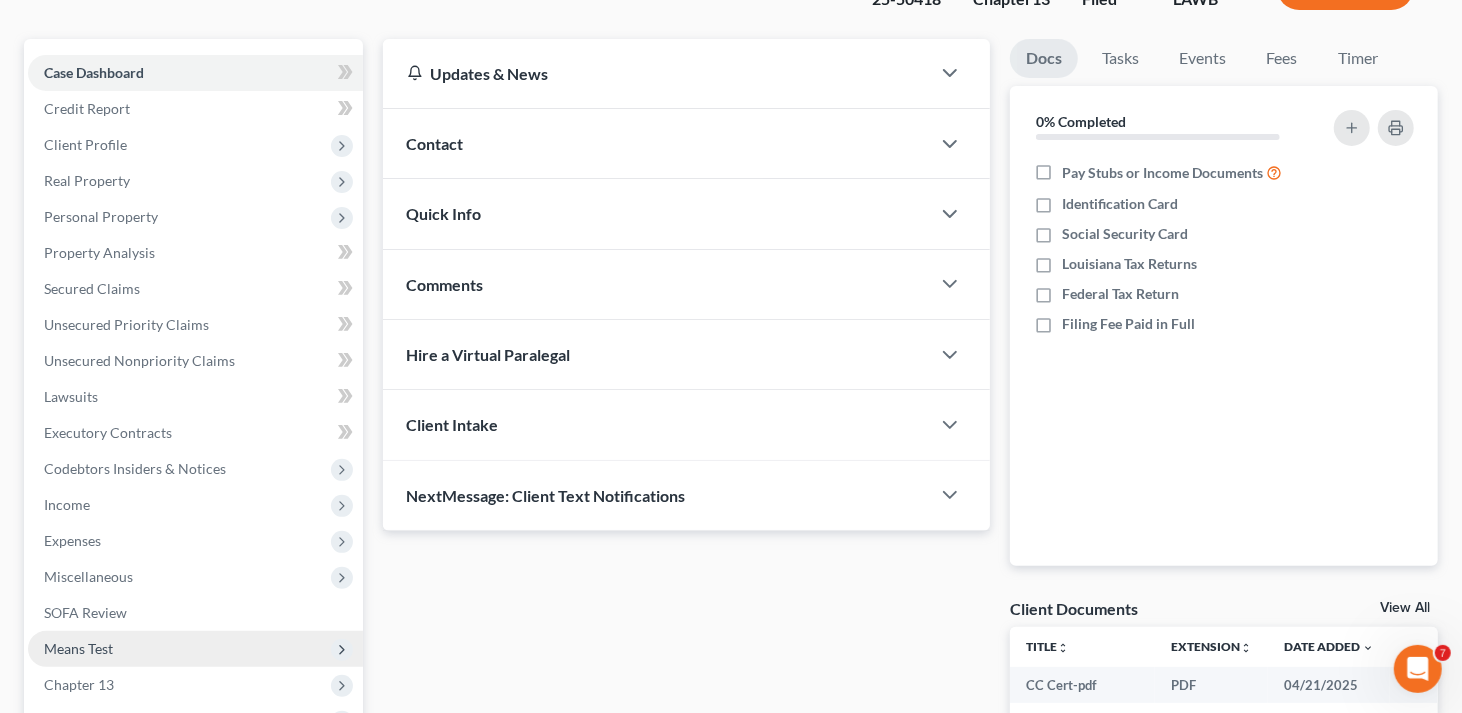 scroll, scrollTop: 300, scrollLeft: 0, axis: vertical 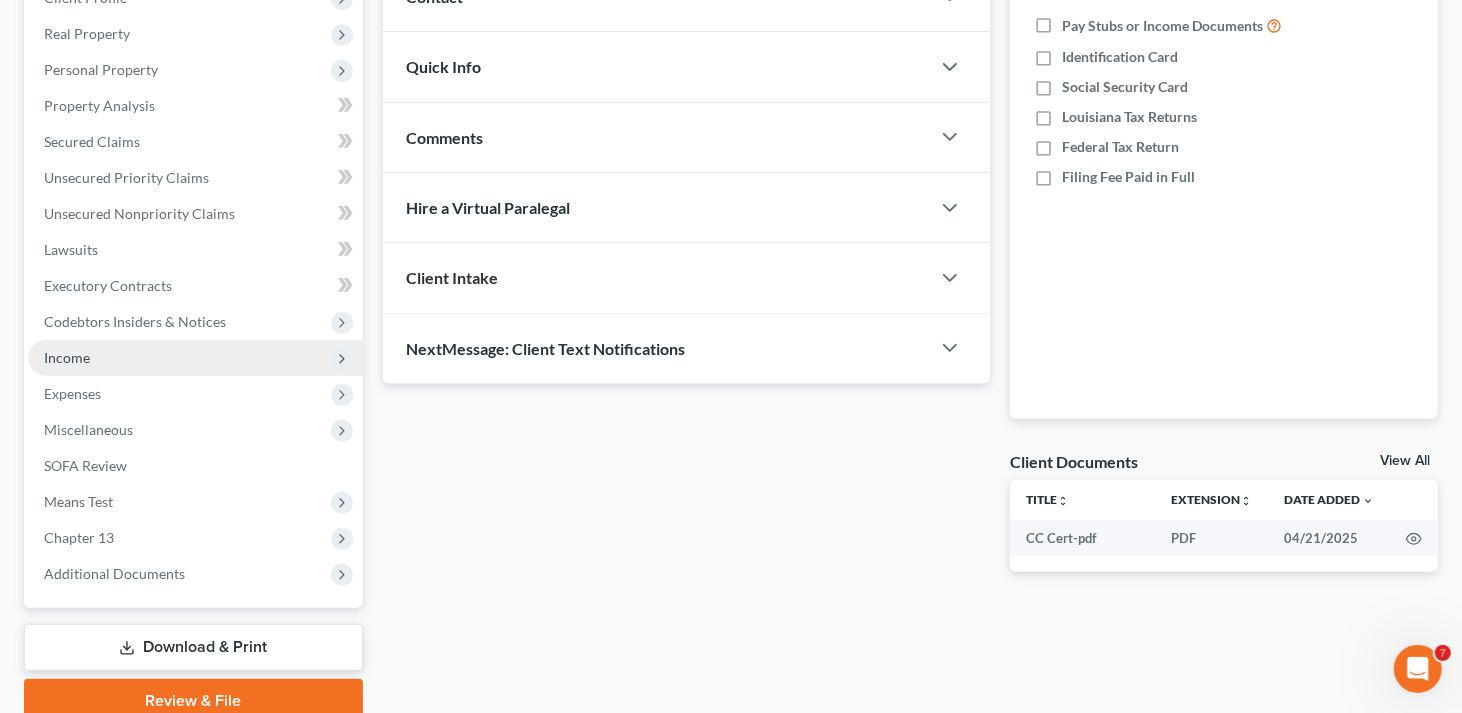 click on "Income" at bounding box center [195, 358] 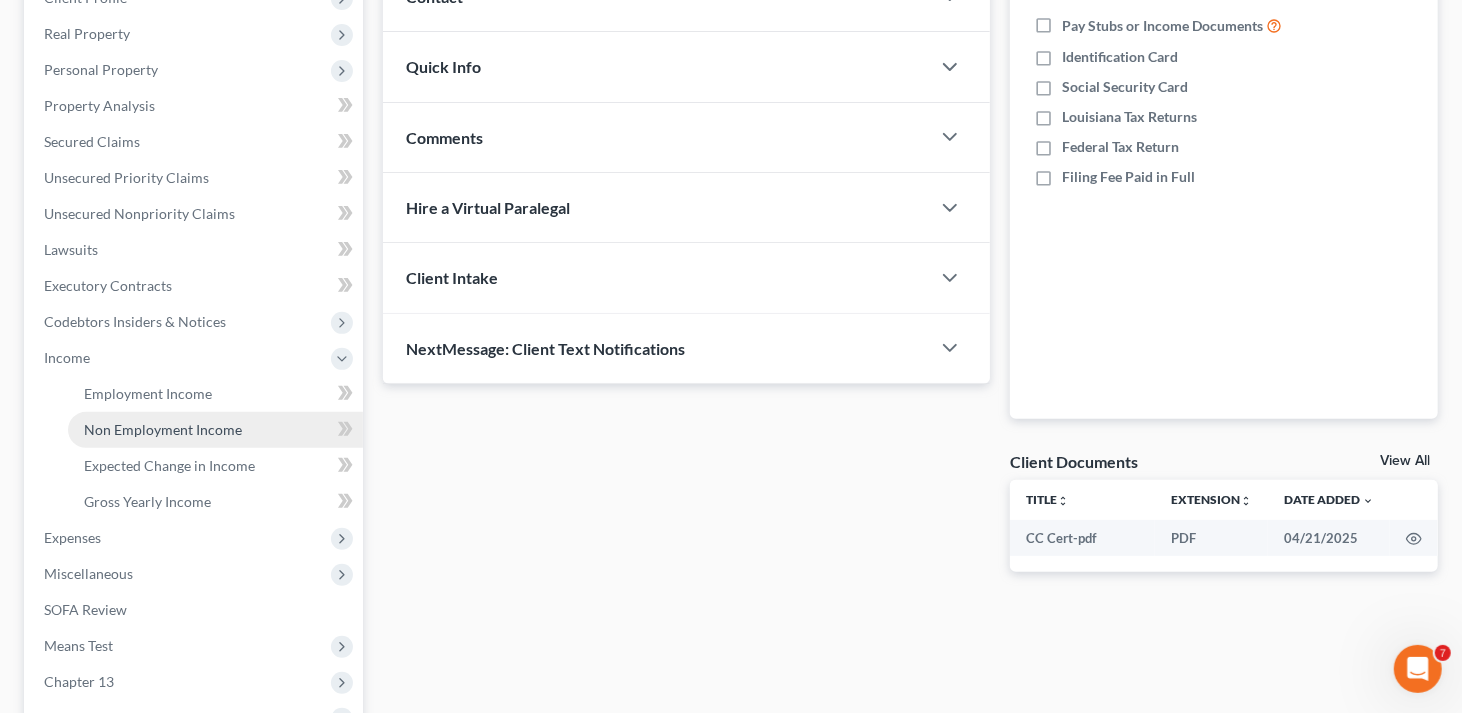 click on "Non Employment Income" at bounding box center [163, 429] 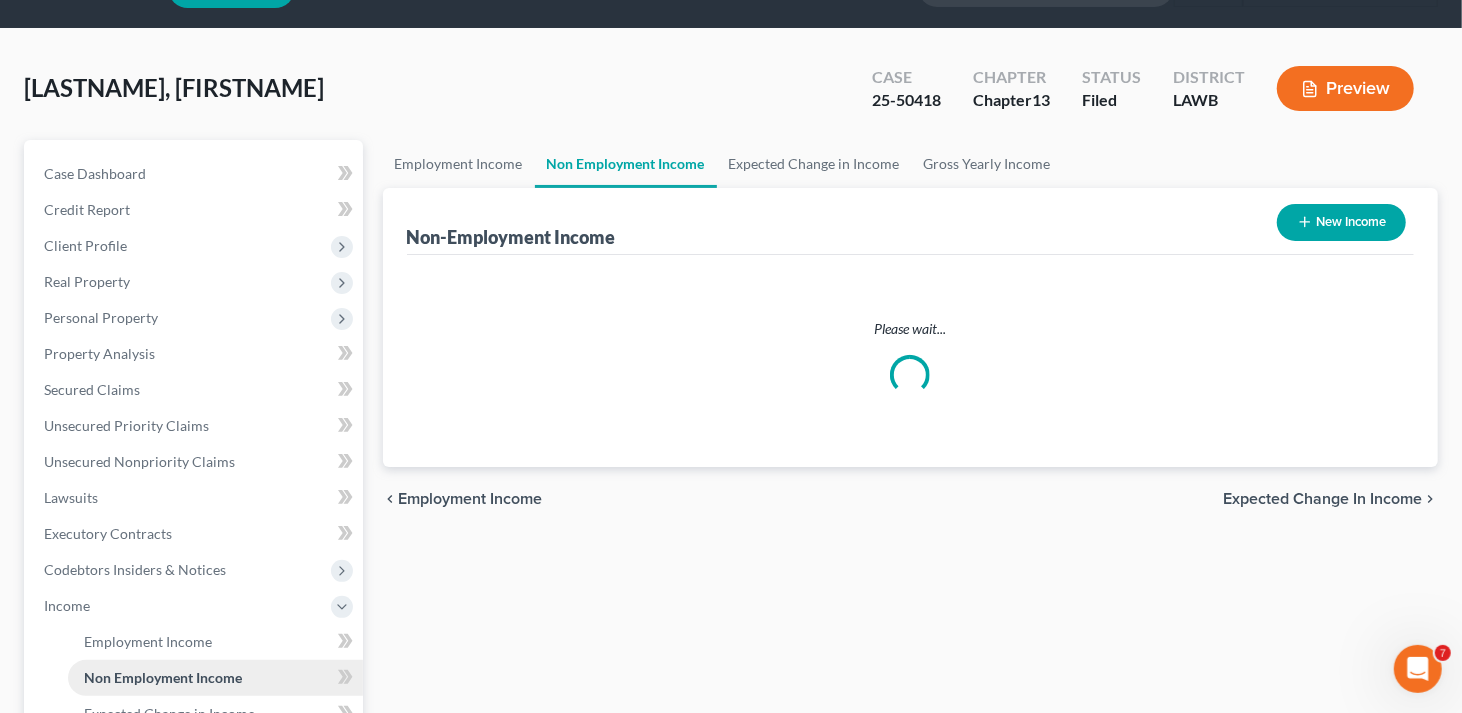 scroll, scrollTop: 0, scrollLeft: 0, axis: both 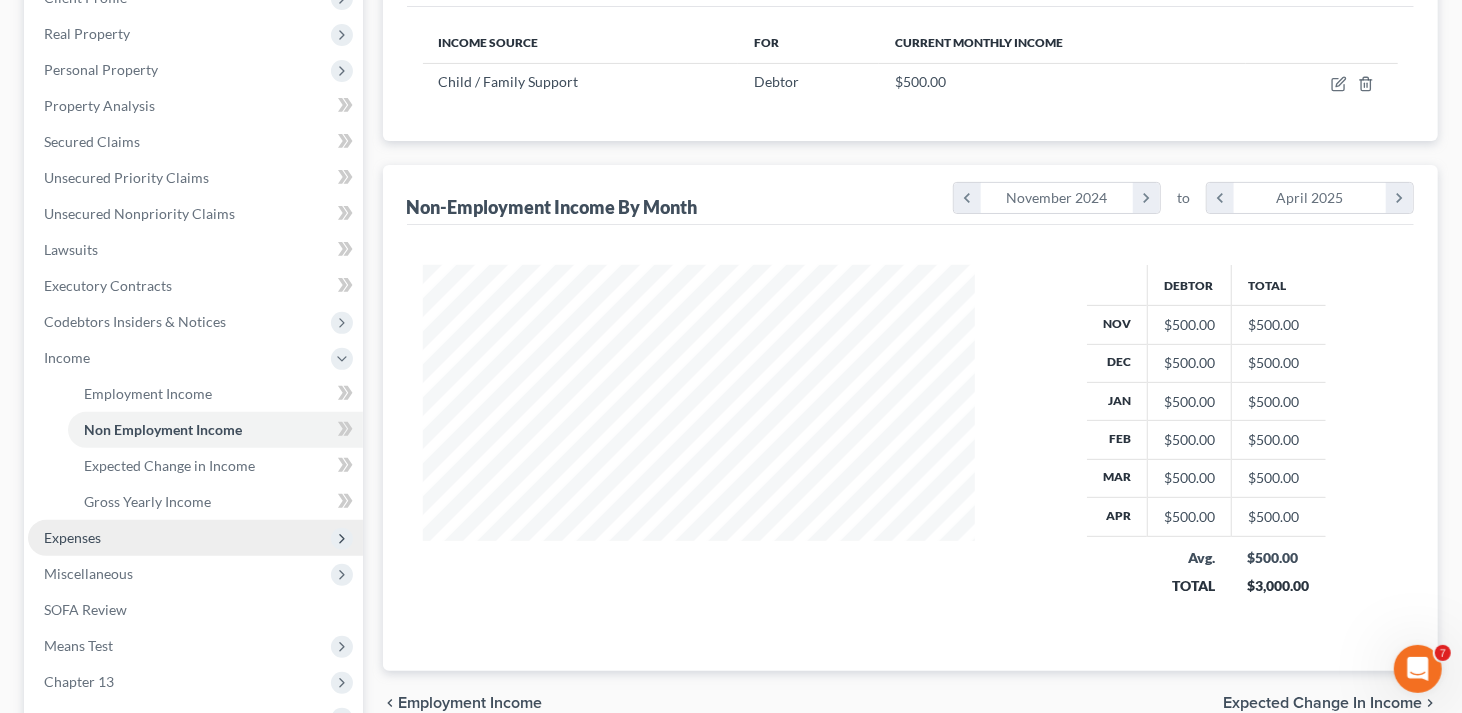 click on "Expenses" at bounding box center [195, 538] 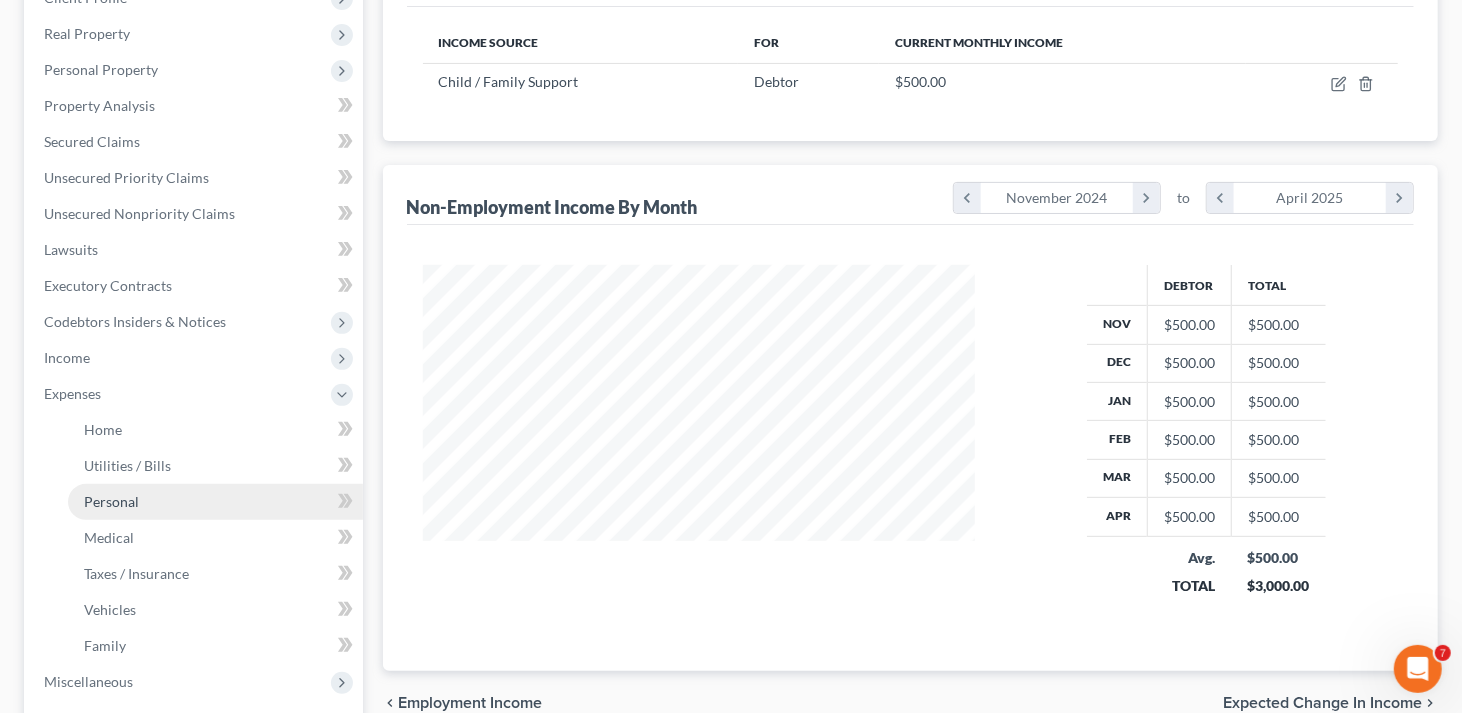 click on "Personal" at bounding box center (215, 502) 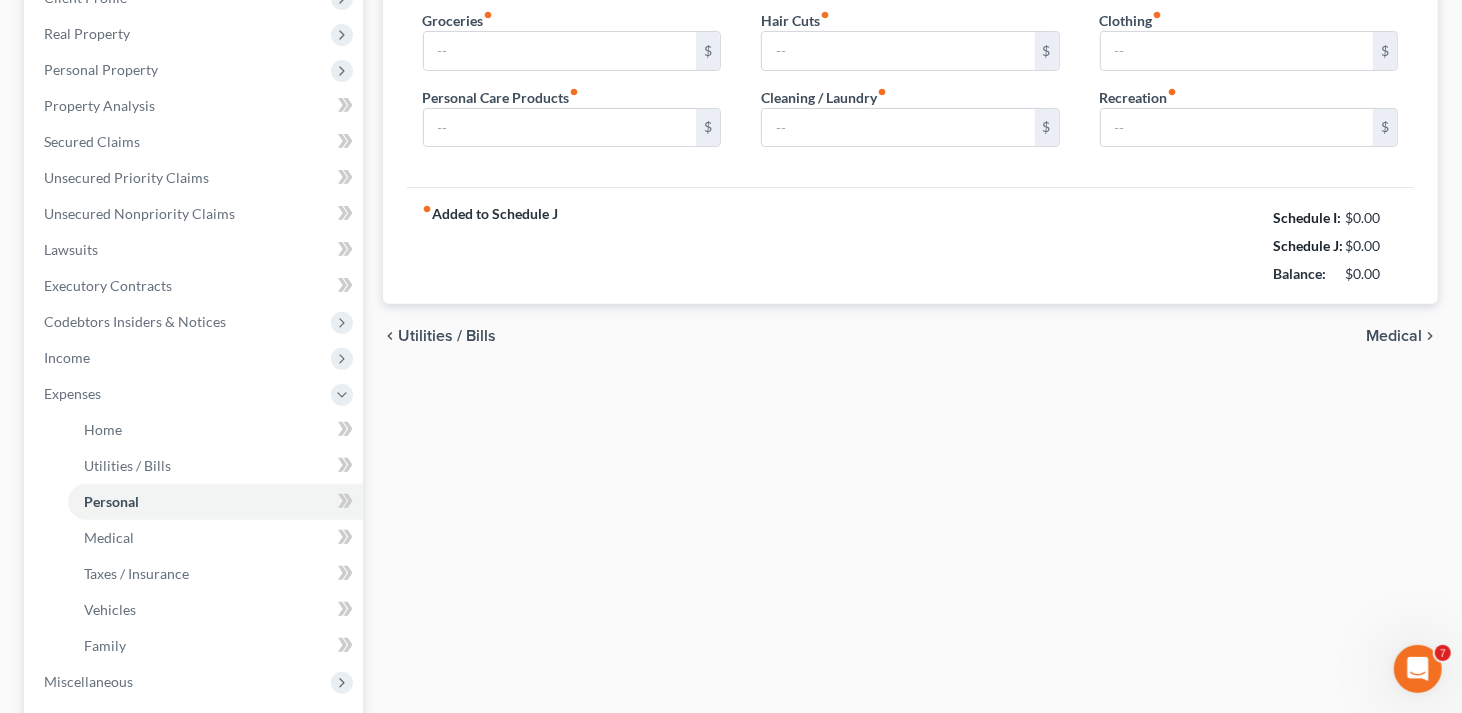 type on "400.00" 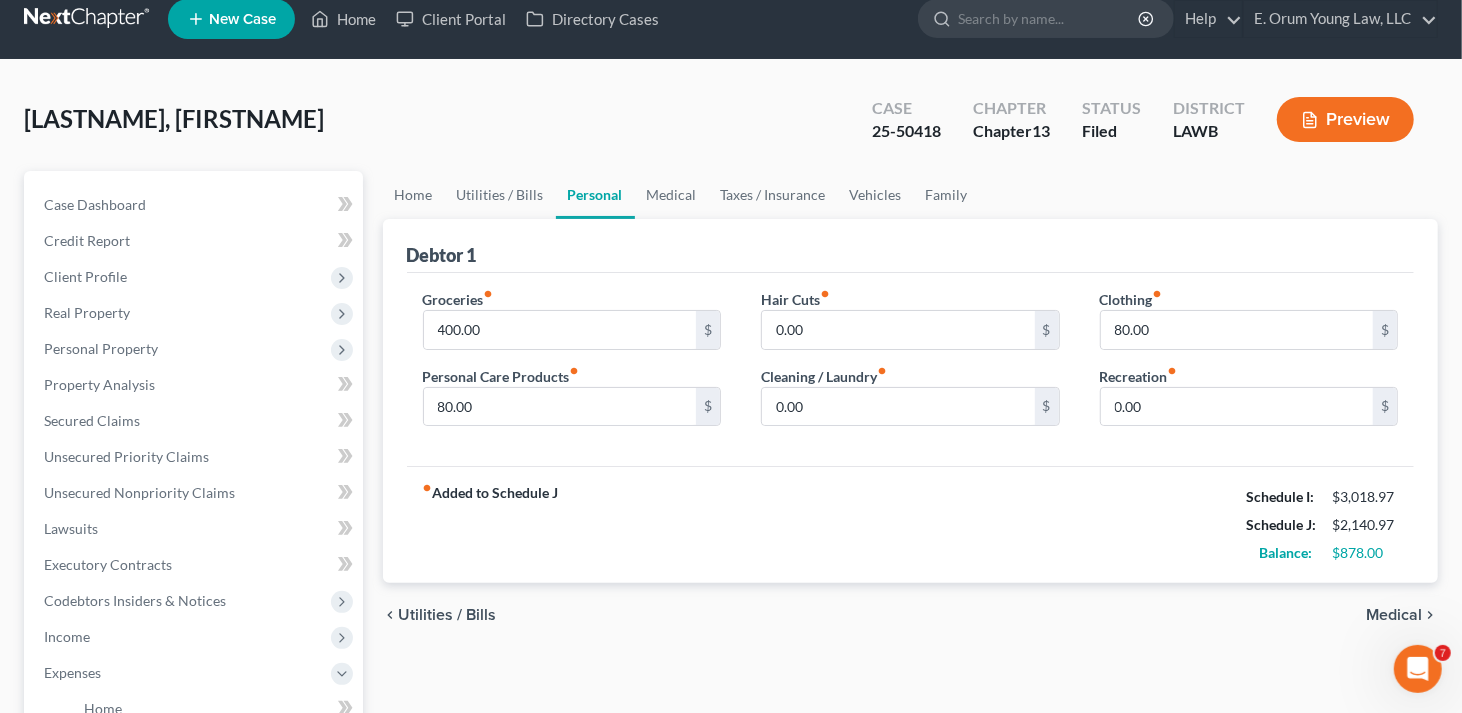 scroll, scrollTop: 0, scrollLeft: 0, axis: both 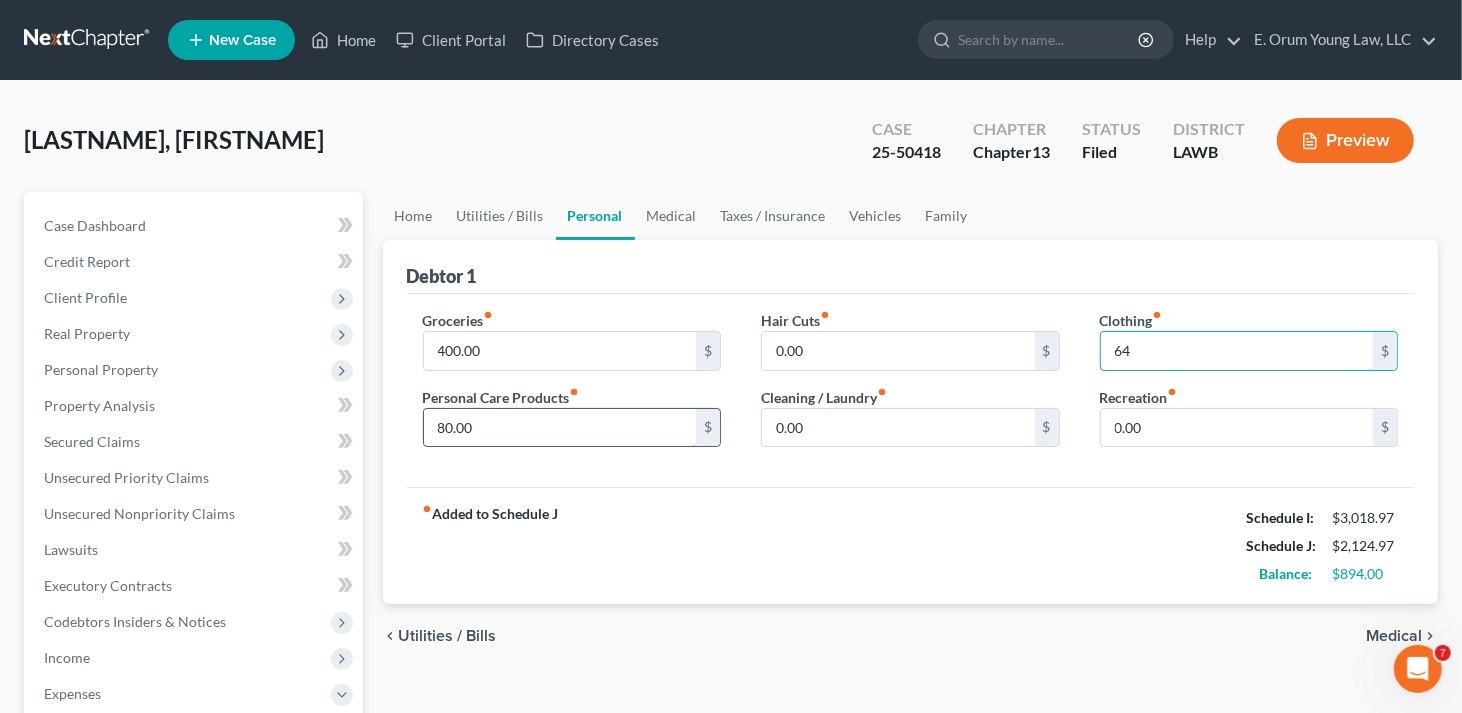 type on "64" 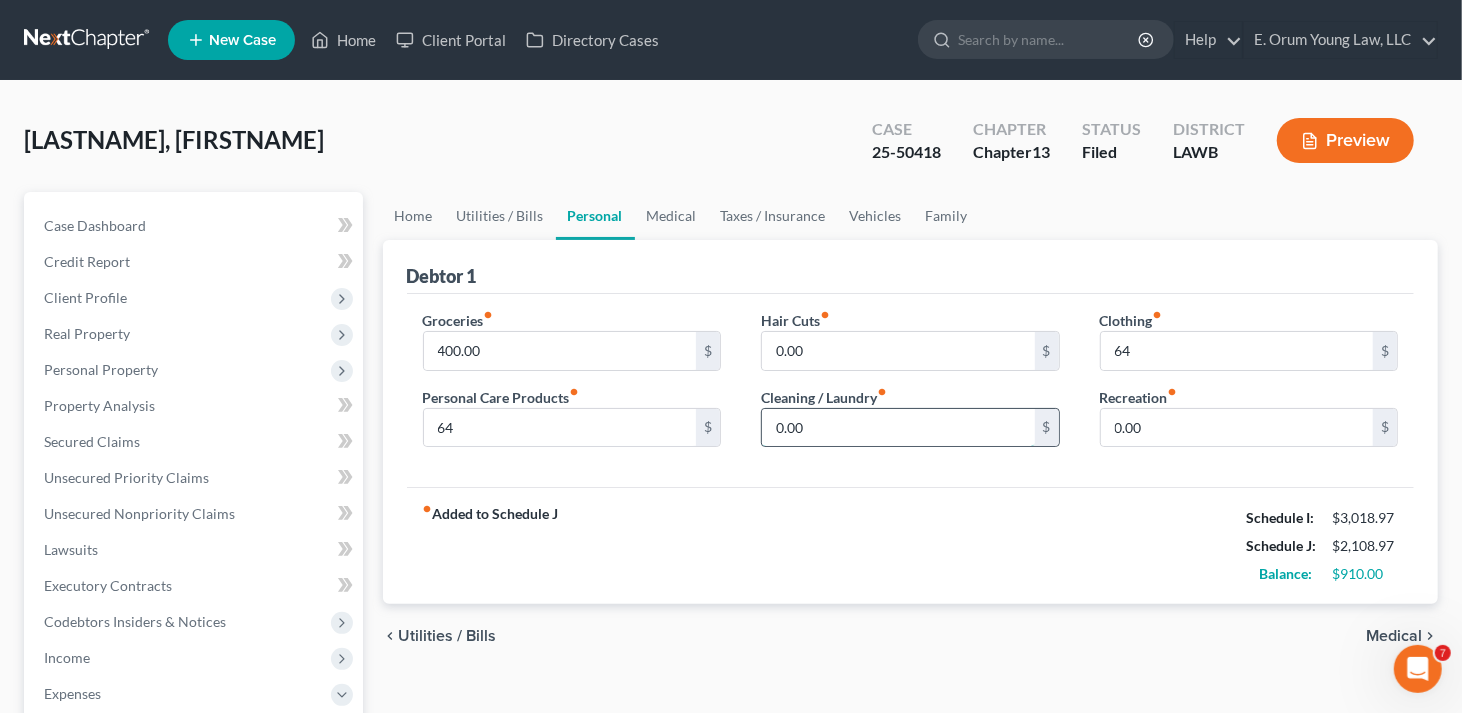 click on "0.00" at bounding box center [898, 428] 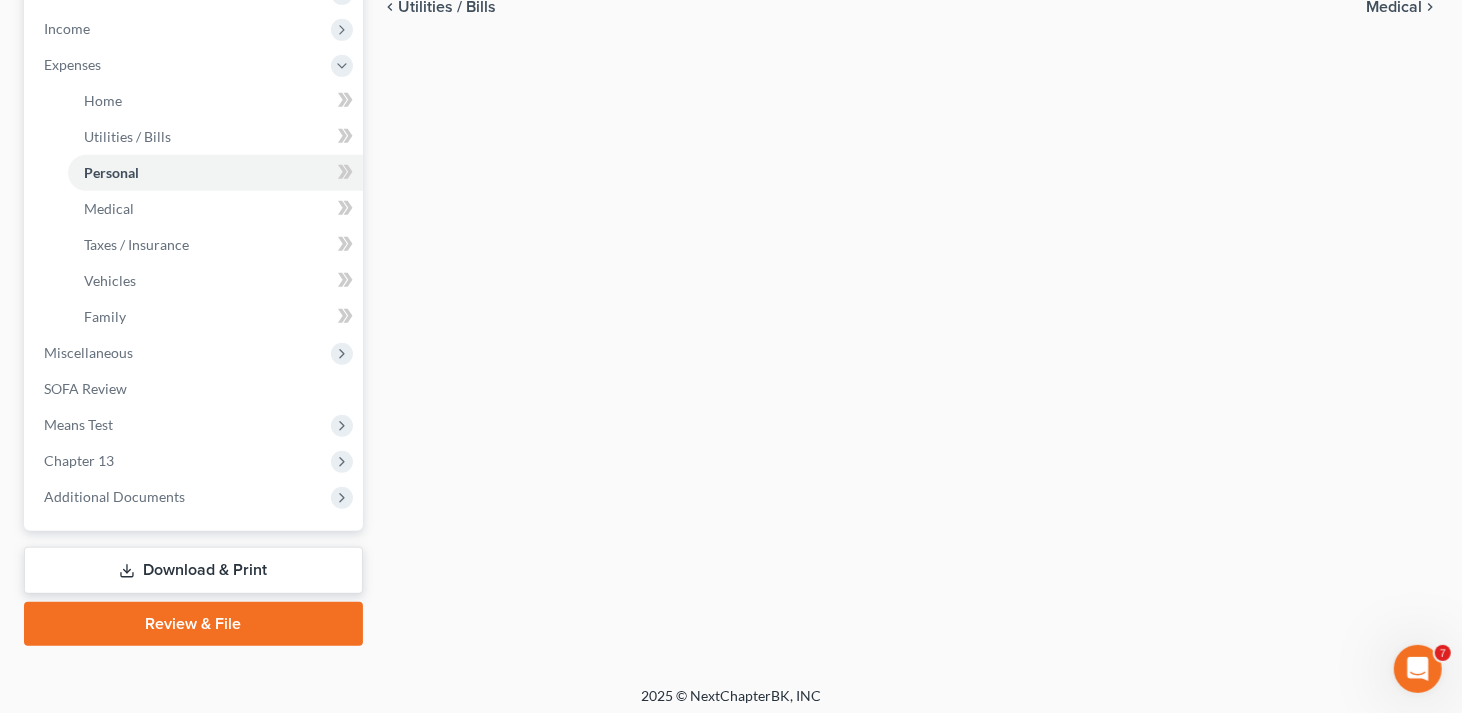 scroll, scrollTop: 634, scrollLeft: 0, axis: vertical 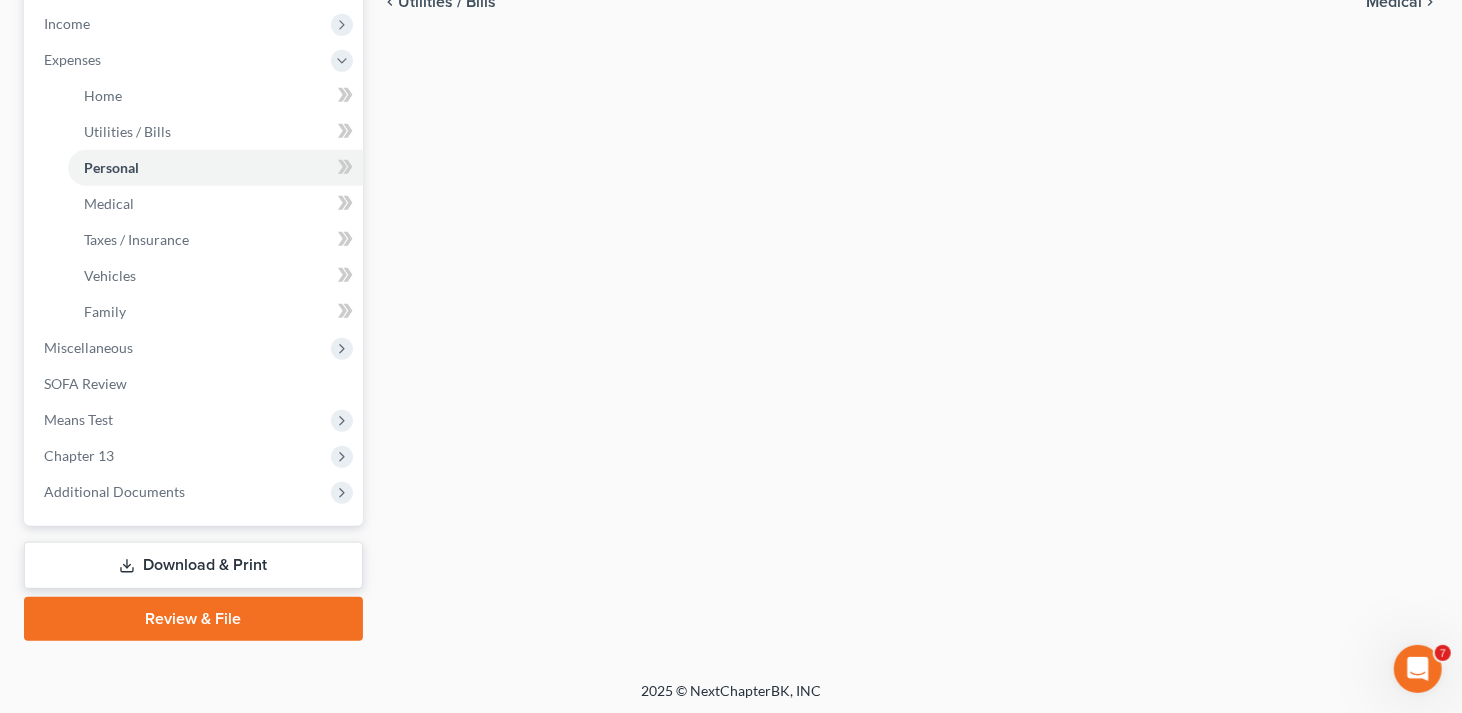 click on "Download & Print" at bounding box center [193, 565] 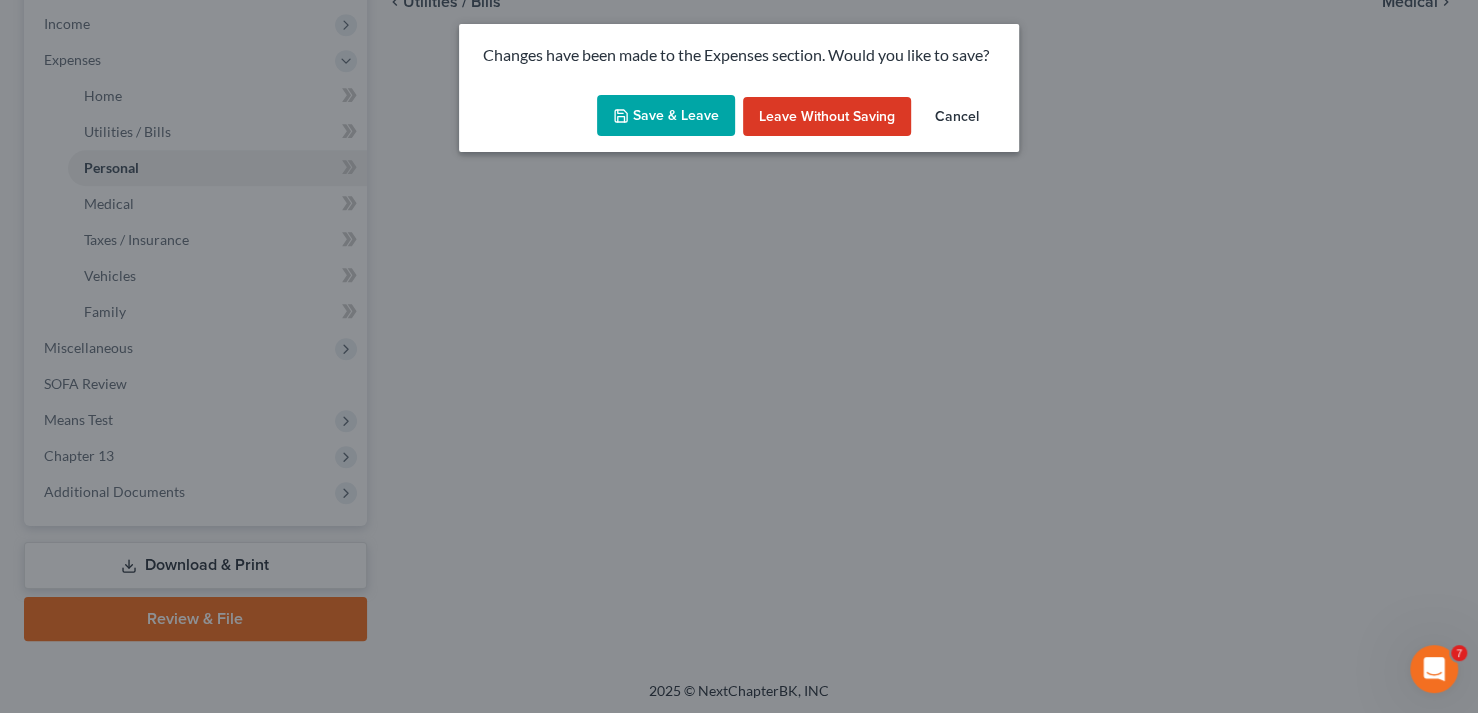 click on "Save & Leave" at bounding box center [666, 116] 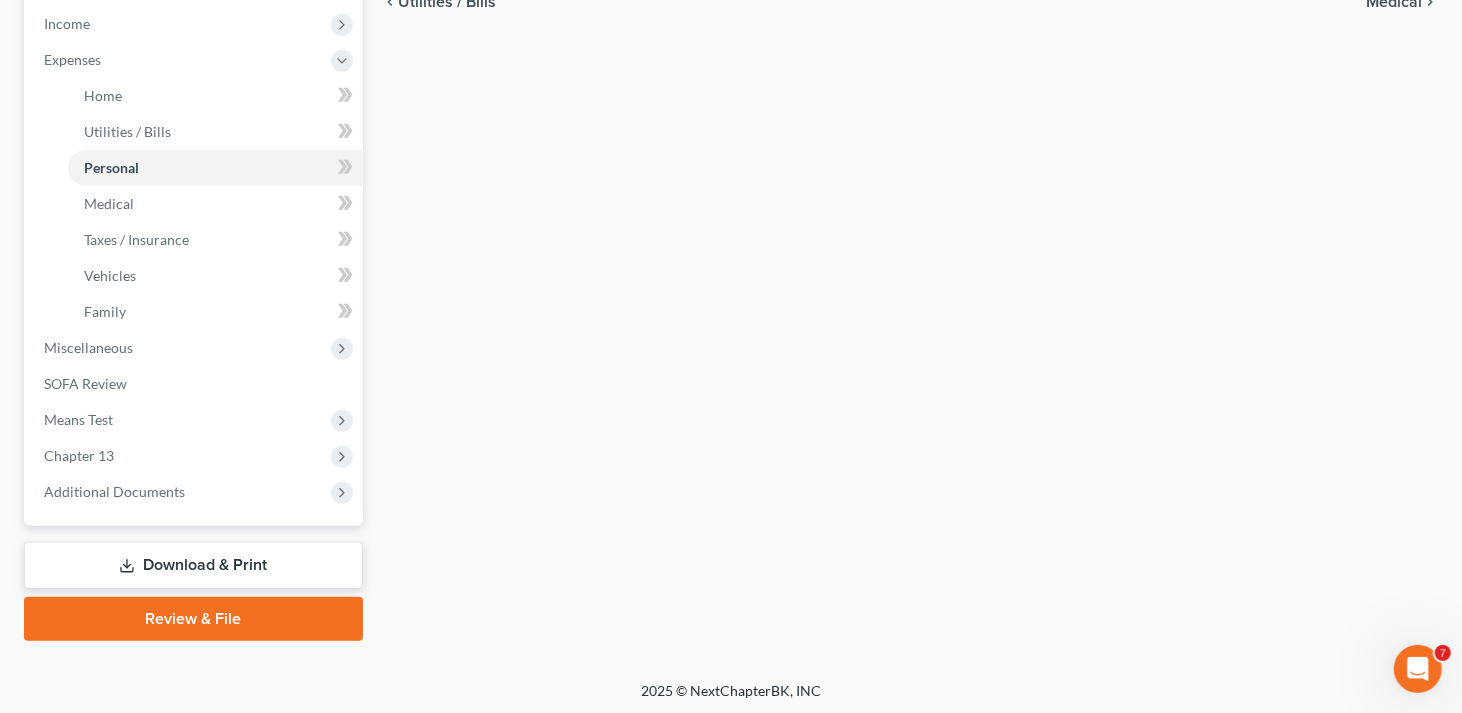type on "64.00" 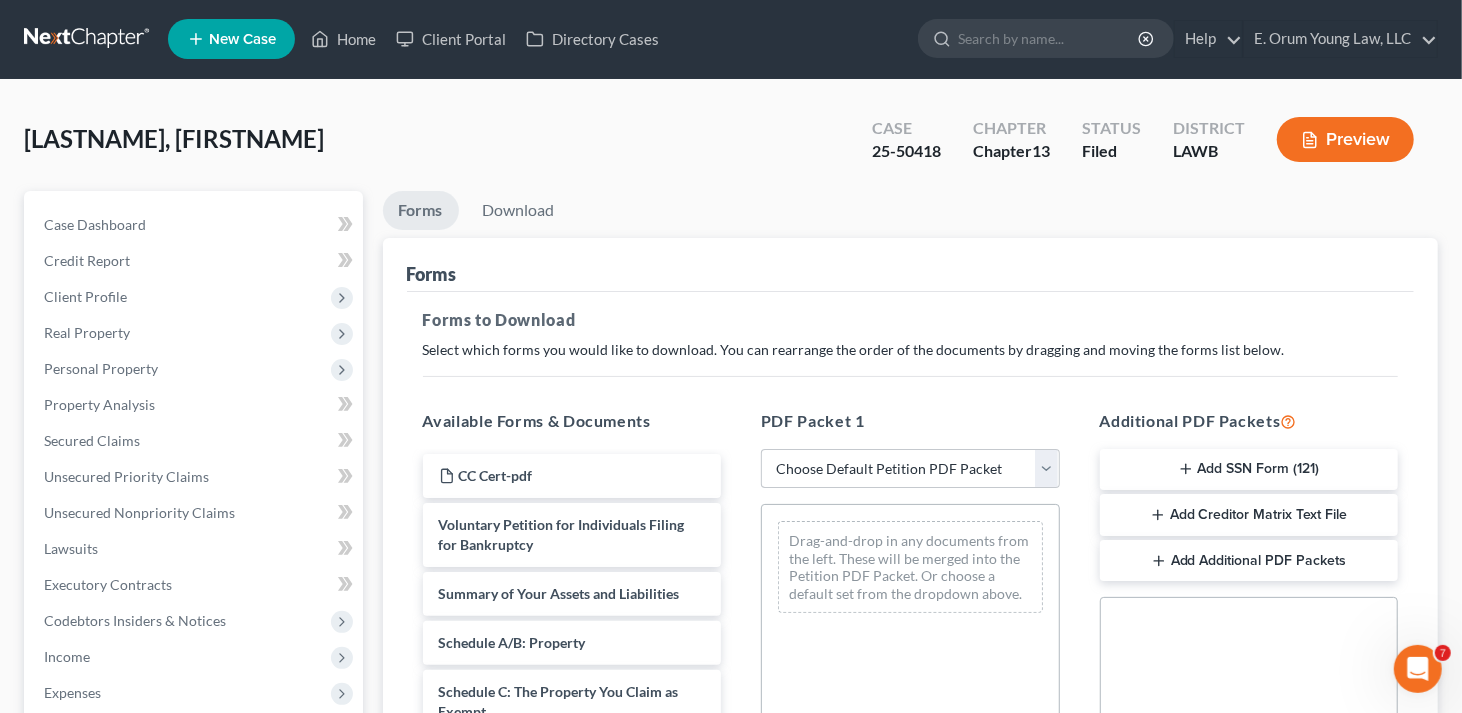 scroll, scrollTop: 0, scrollLeft: 0, axis: both 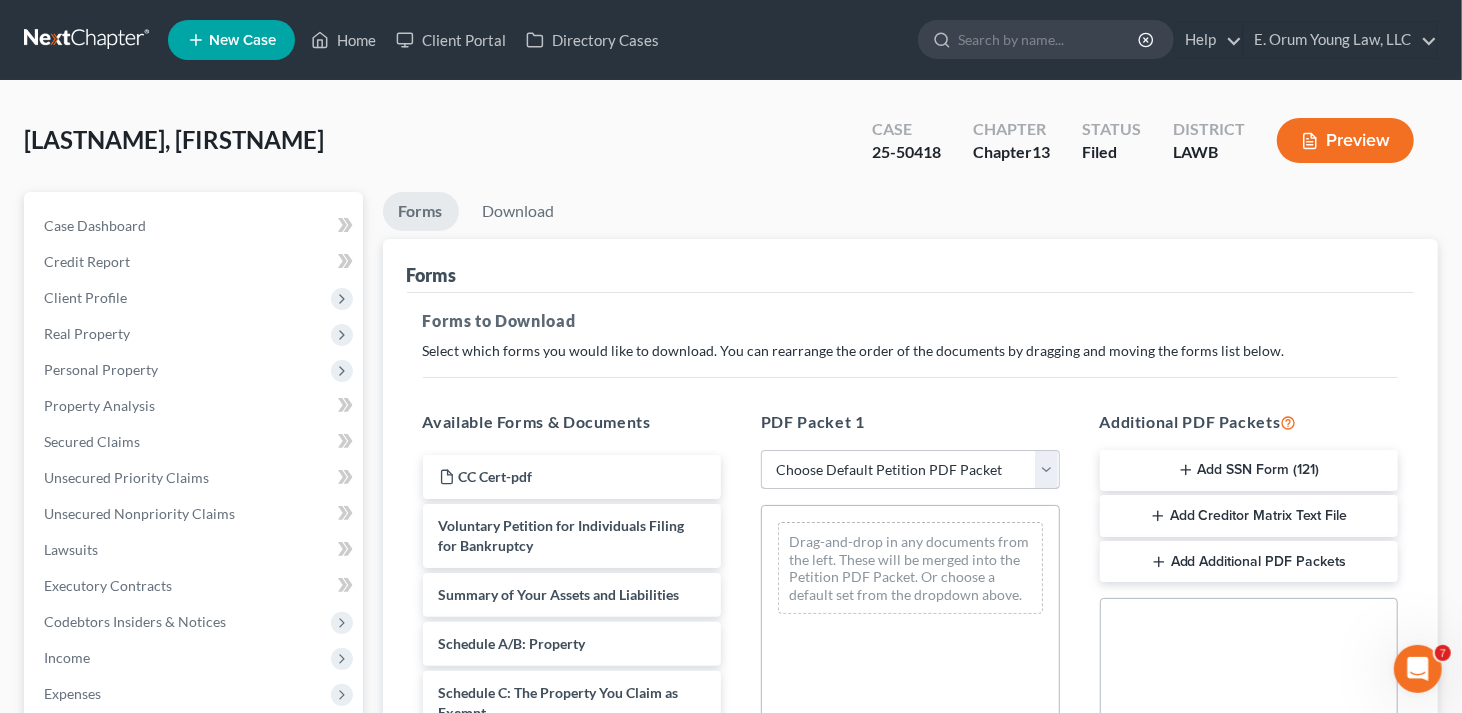 click on "Choose Default Petition PDF Packet Complete Bankruptcy Petition (all forms and schedules) Emergency Filing Forms (Petition and Creditor List Only) Amended Forms Signature Pages Only Supplemental Post Petition (Sch. I & J) Supplemental Post Petition (Sch. I) Supplemental Post Petition (Sch. J) AMDJ AMNDJ 2016(b) Atty Fee disclosure amnd j,dec Sauseda- Amended Schedule E-F and Declaration of Individual Schedules Amended Sch I, Sch J and Debtor's Declaration Amended Sch I, Sch J and Debtor's Declaration dec Sig Pages" at bounding box center [910, 470] 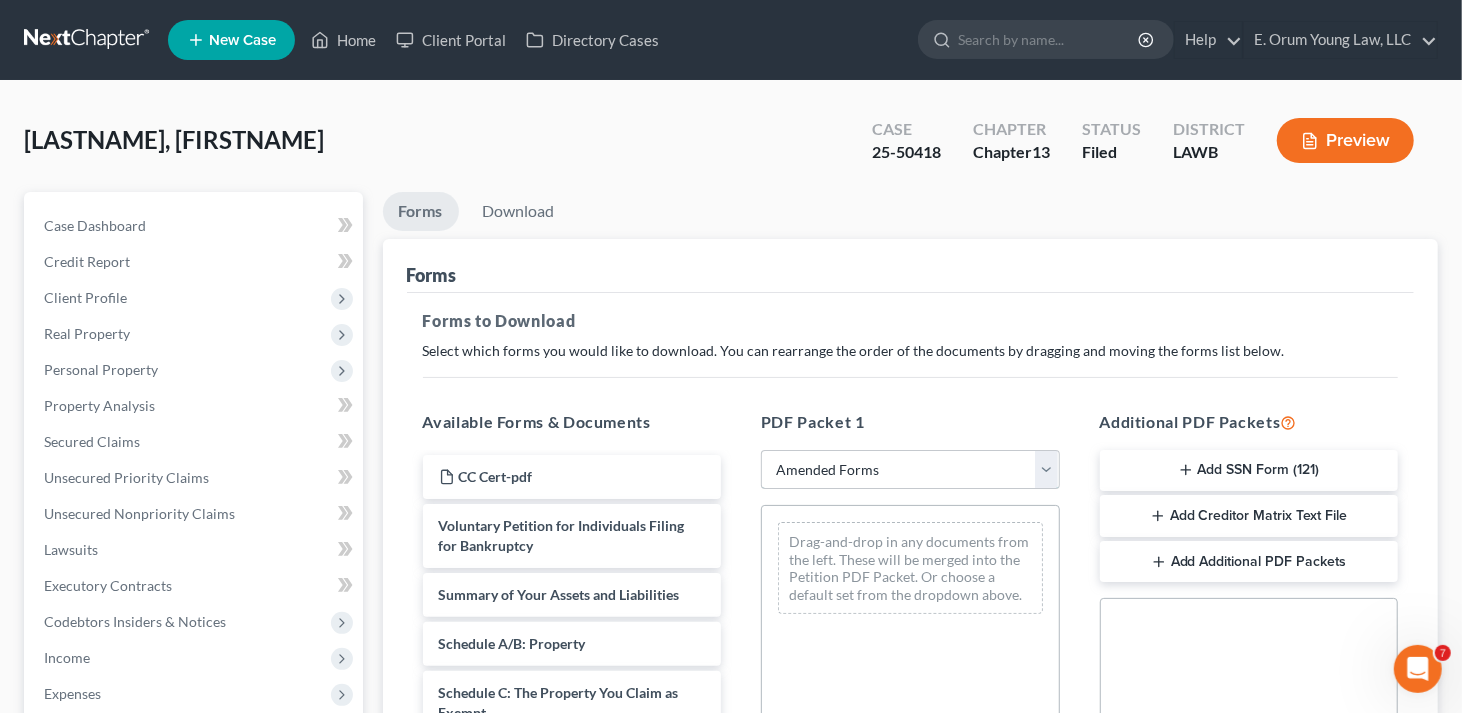 click on "Choose Default Petition PDF Packet Complete Bankruptcy Petition (all forms and schedules) Emergency Filing Forms (Petition and Creditor List Only) Amended Forms Signature Pages Only Supplemental Post Petition (Sch. I & J) Supplemental Post Petition (Sch. I) Supplemental Post Petition (Sch. J) AMDJ AMNDJ 2016(b) Atty Fee disclosure amnd j,dec Sauseda- Amended Schedule E-F and Declaration of Individual Schedules Amended Sch I, Sch J and Debtor's Declaration Amended Sch I, Sch J and Debtor's Declaration dec Sig Pages" at bounding box center [910, 470] 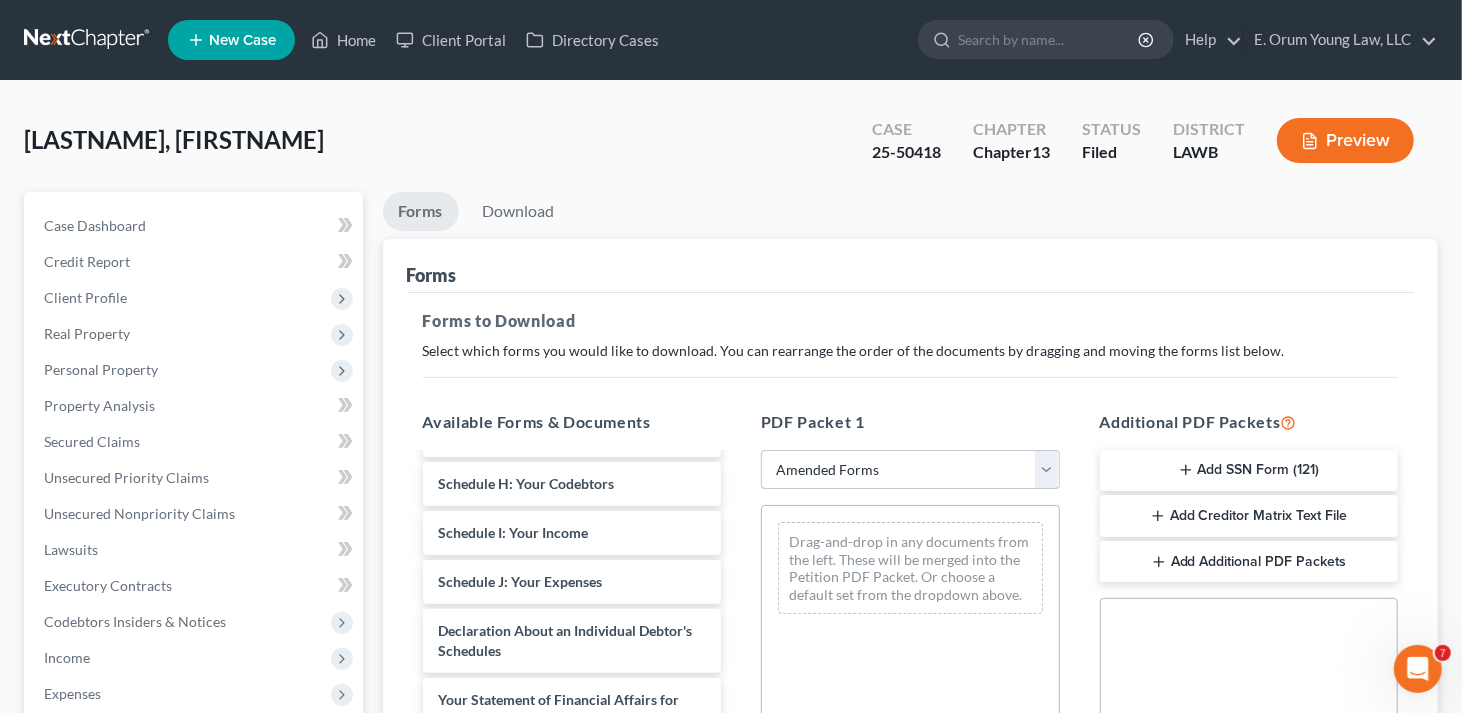 scroll, scrollTop: 467, scrollLeft: 0, axis: vertical 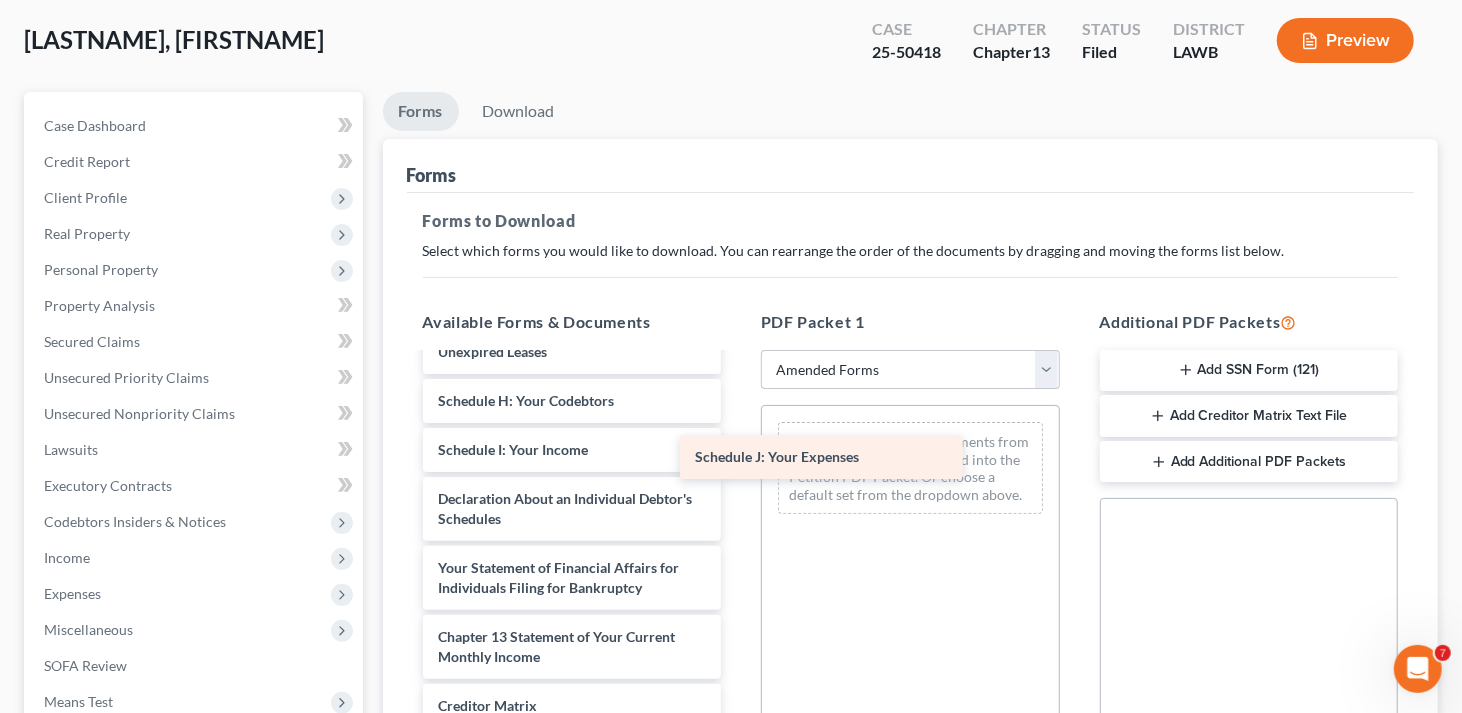drag, startPoint x: 609, startPoint y: 451, endPoint x: 873, endPoint y: 460, distance: 264.15335 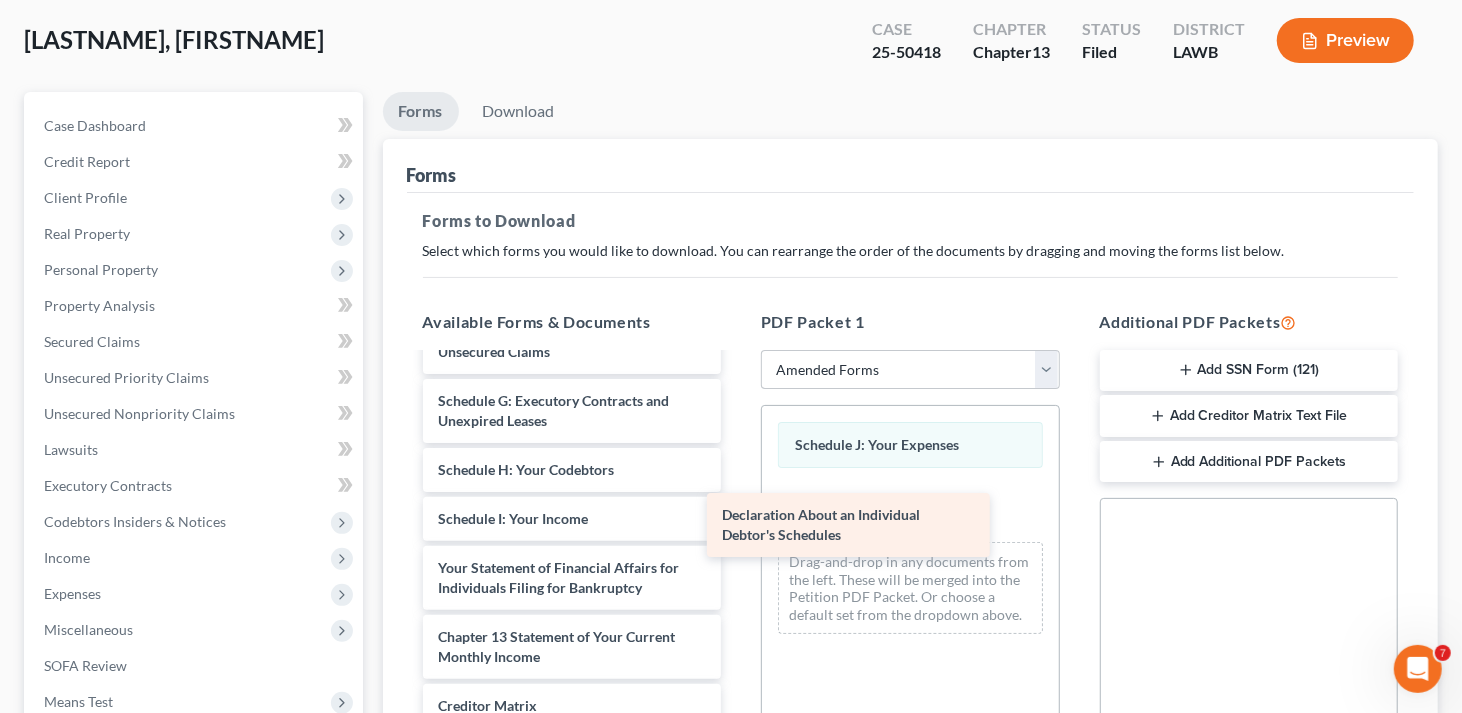 scroll, scrollTop: 350, scrollLeft: 0, axis: vertical 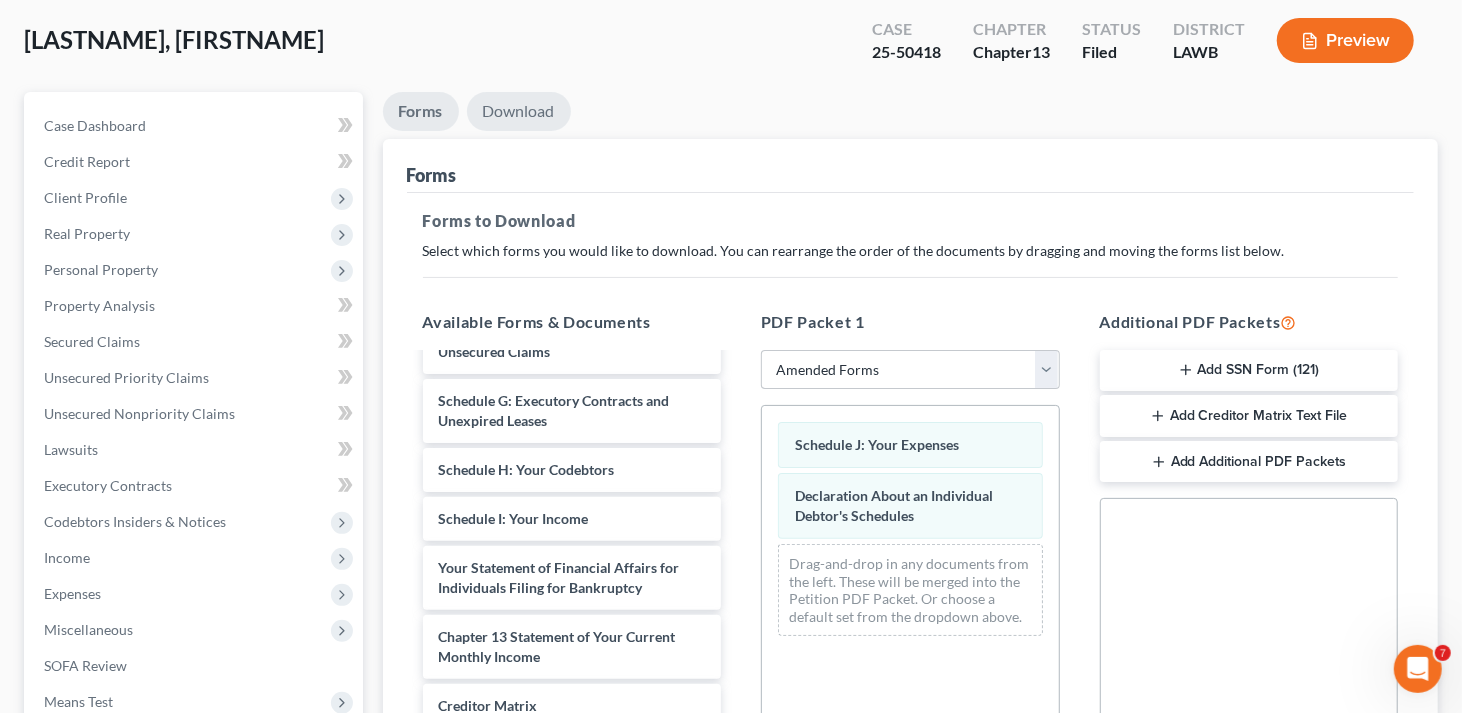click on "Download" at bounding box center [519, 111] 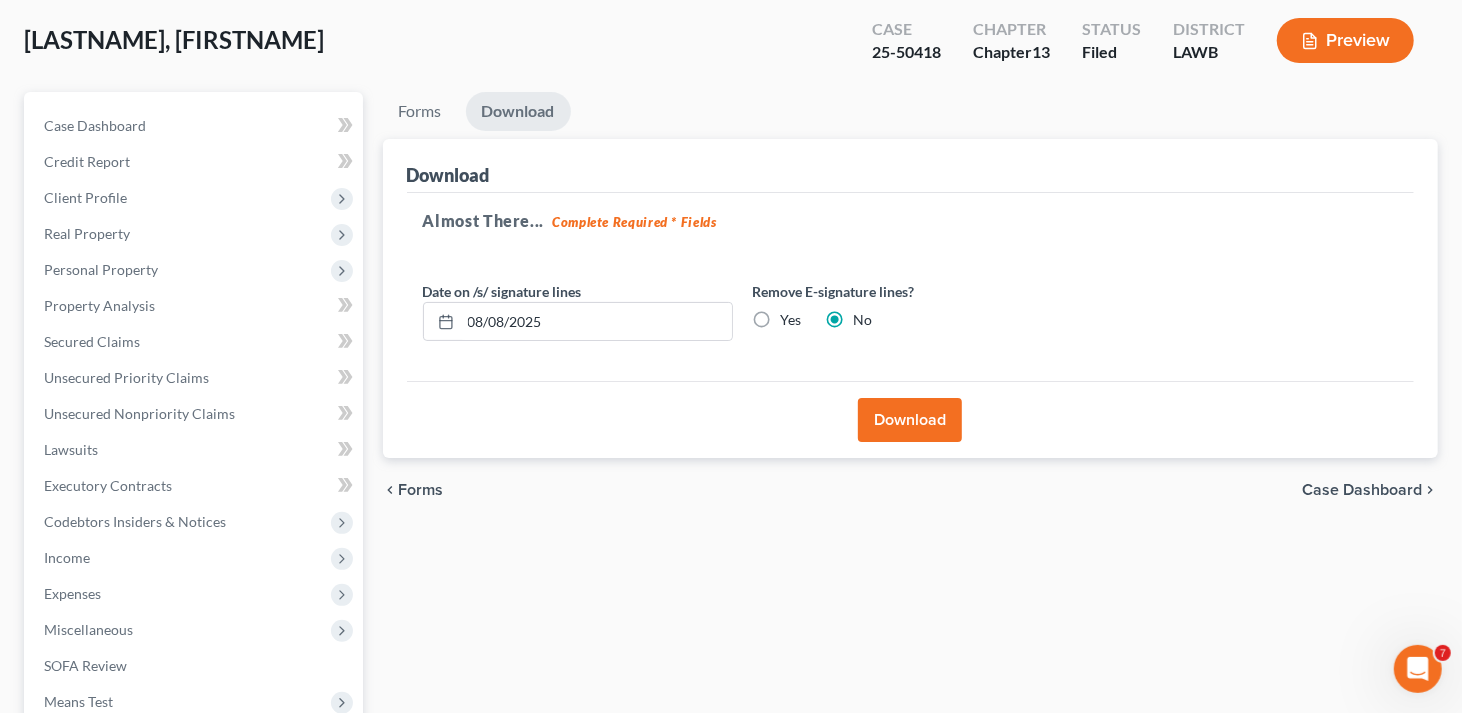 click on "Download" at bounding box center (910, 420) 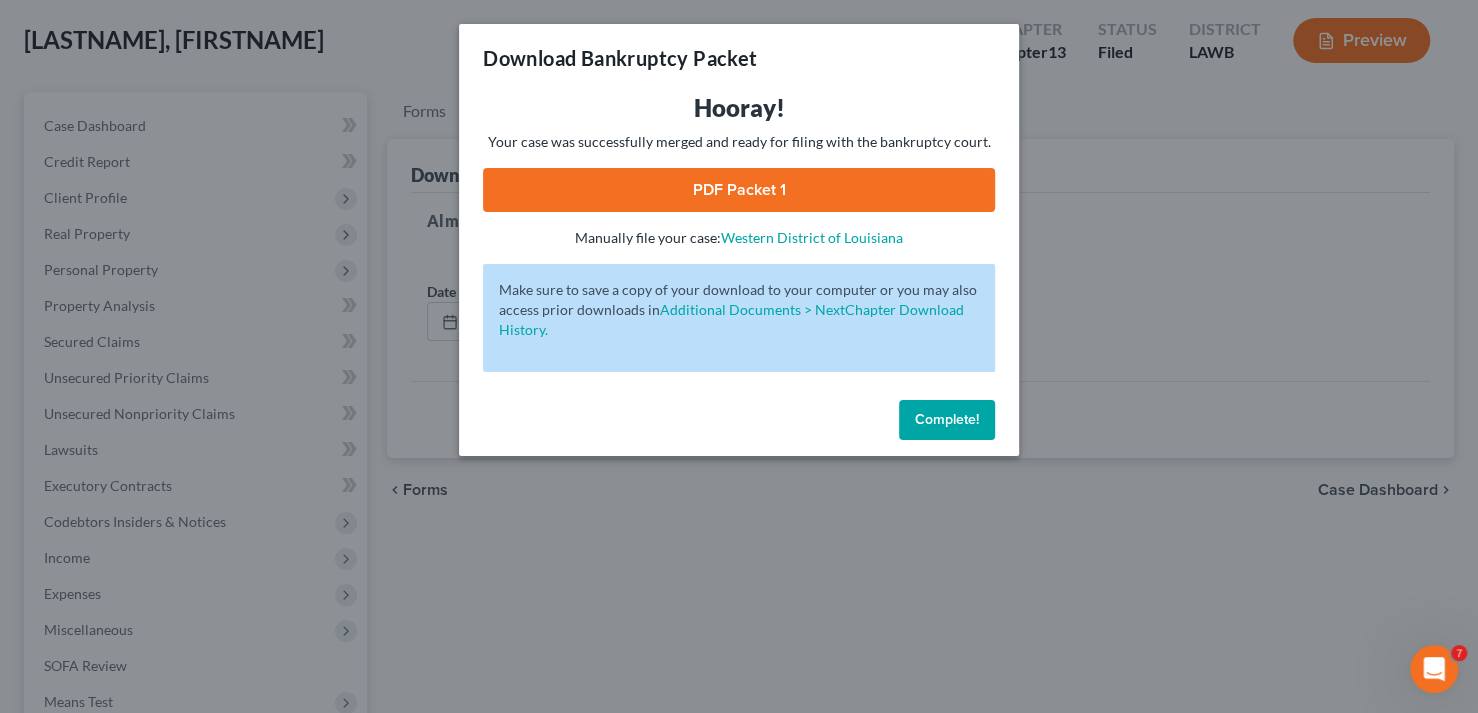 click on "PDF Packet 1" at bounding box center (739, 190) 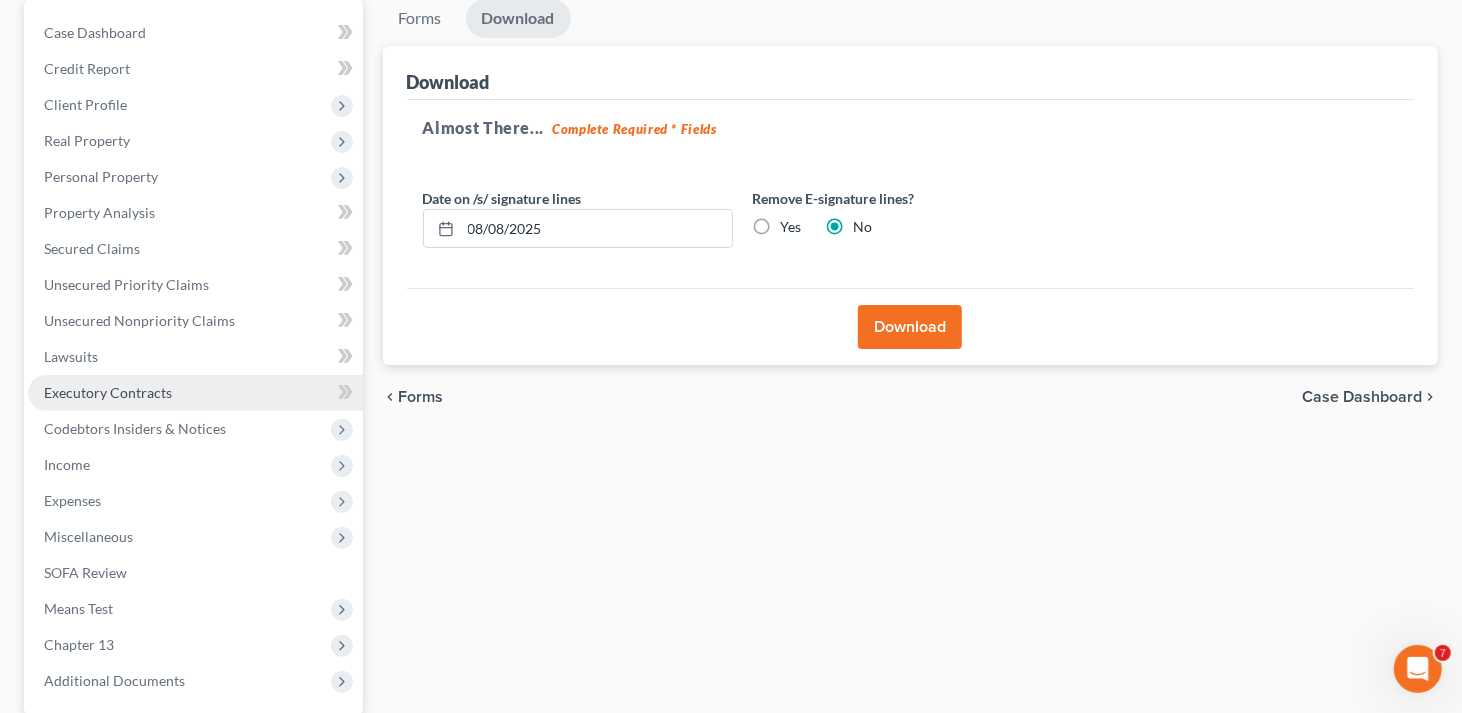 scroll, scrollTop: 300, scrollLeft: 0, axis: vertical 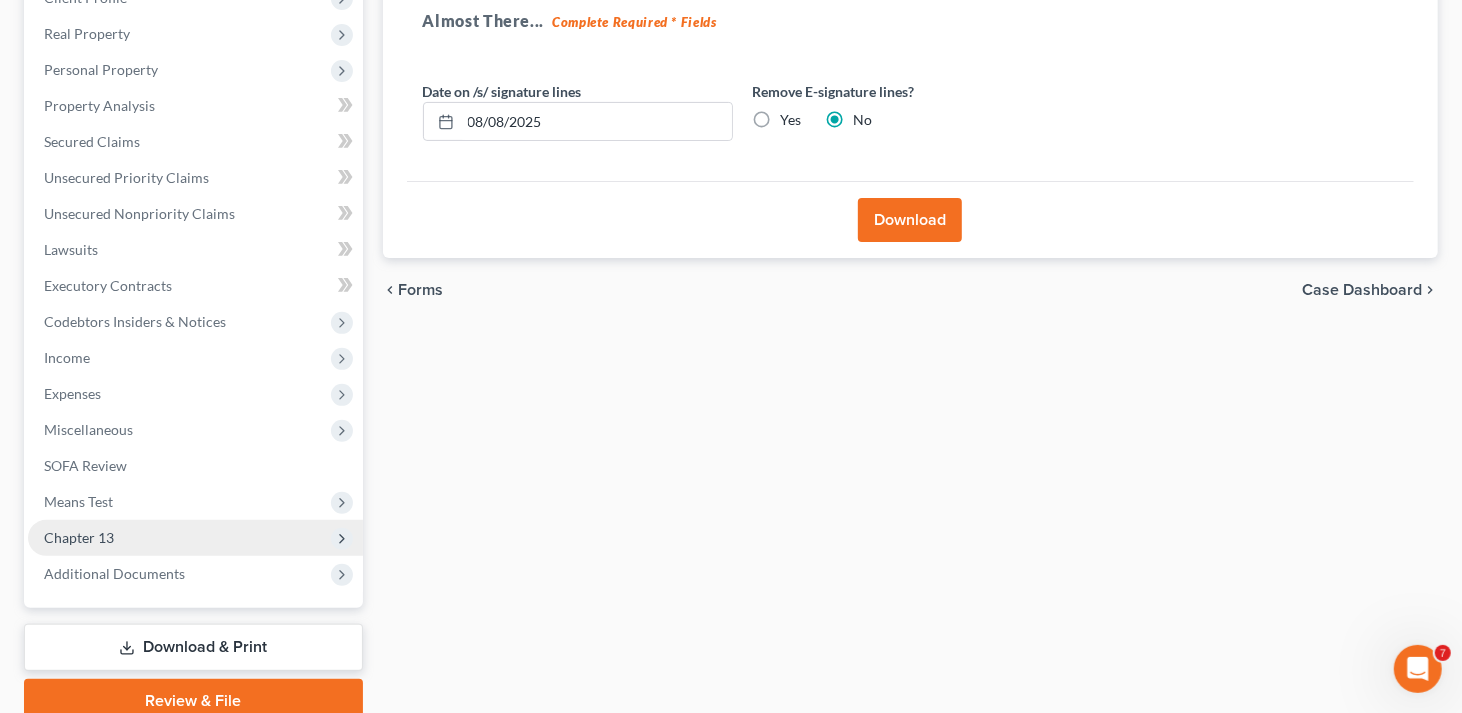 click on "Chapter 13" at bounding box center (195, 538) 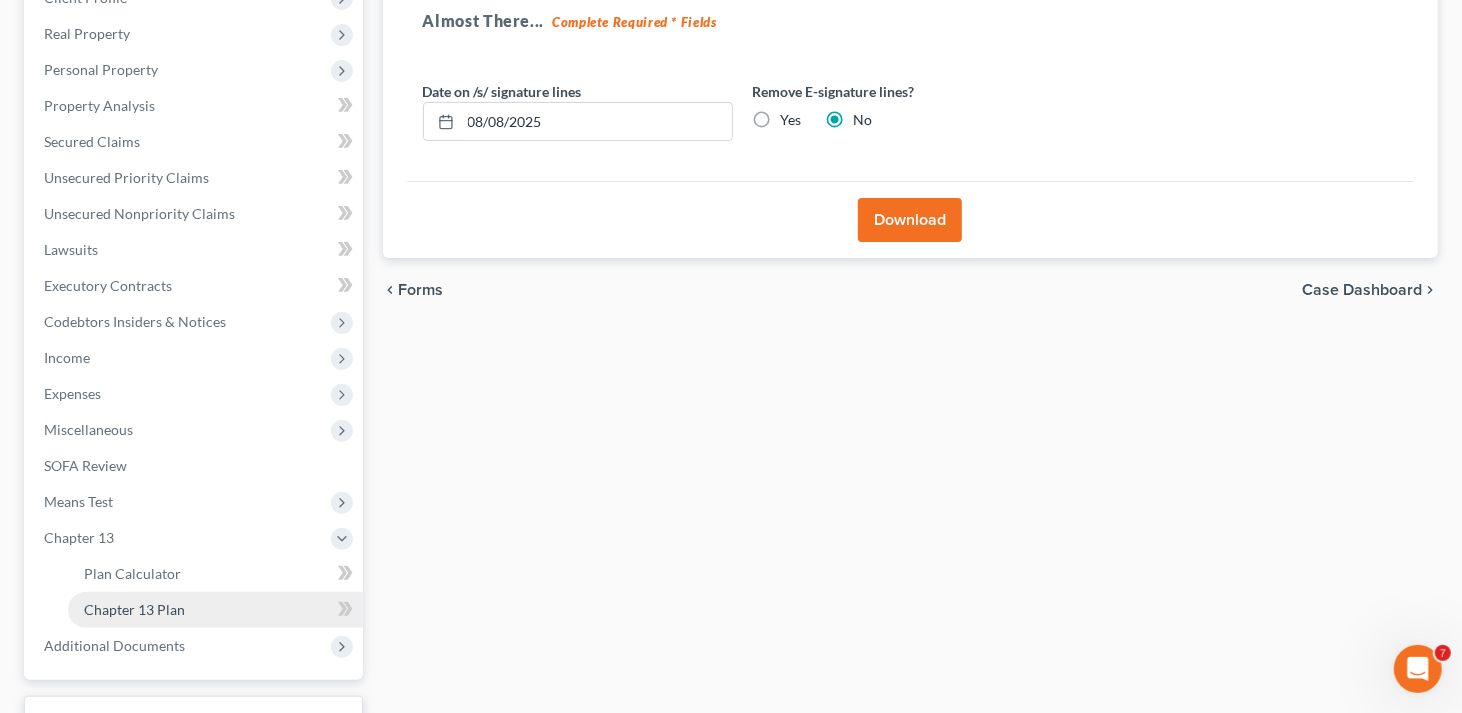 click on "Chapter 13 Plan" at bounding box center (134, 609) 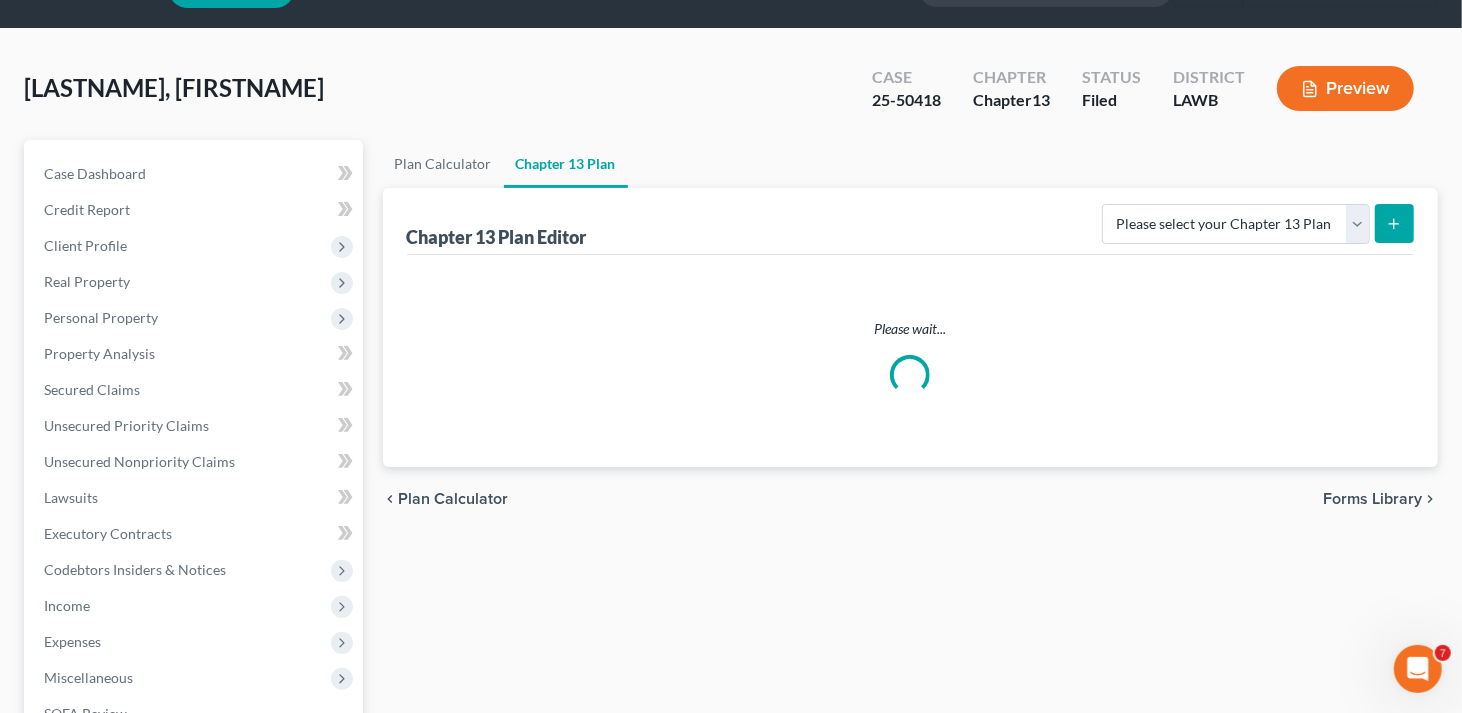 scroll, scrollTop: 0, scrollLeft: 0, axis: both 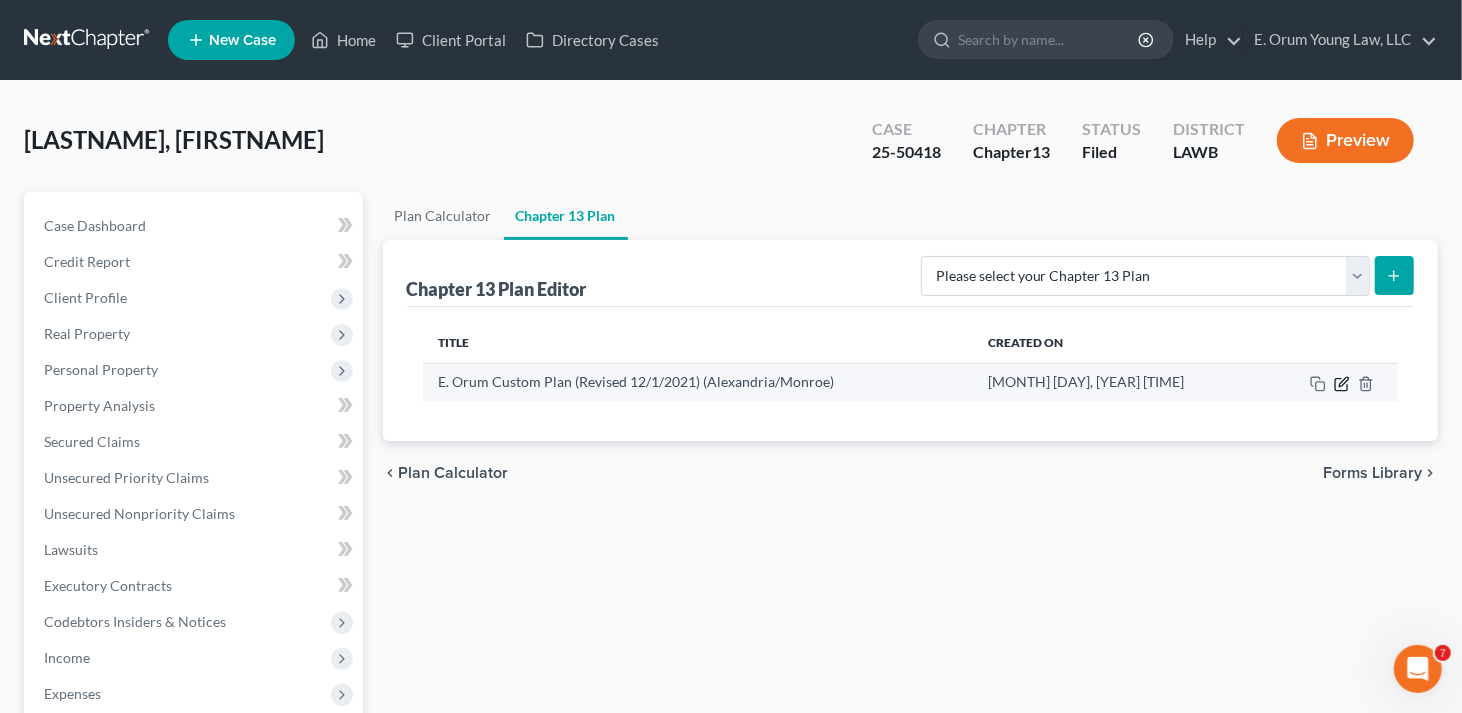 click 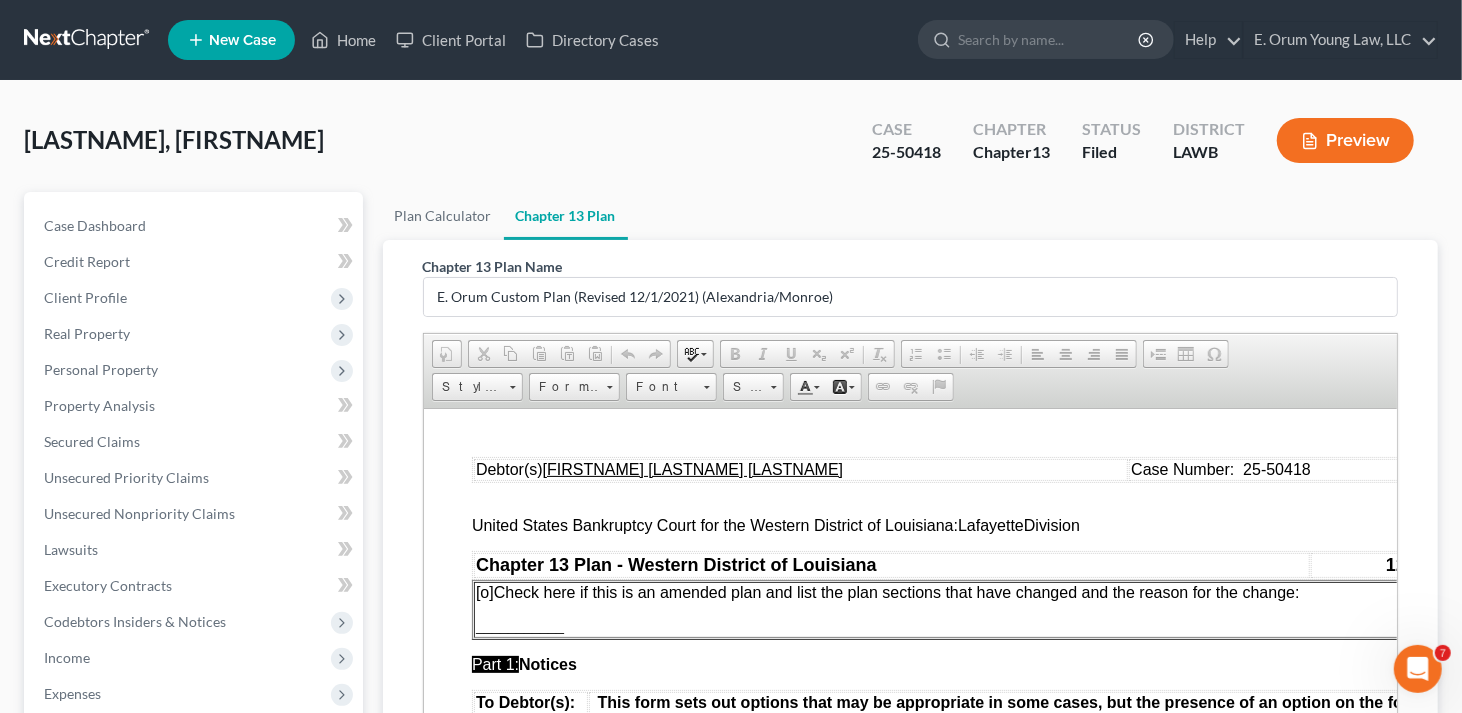 scroll, scrollTop: 0, scrollLeft: 0, axis: both 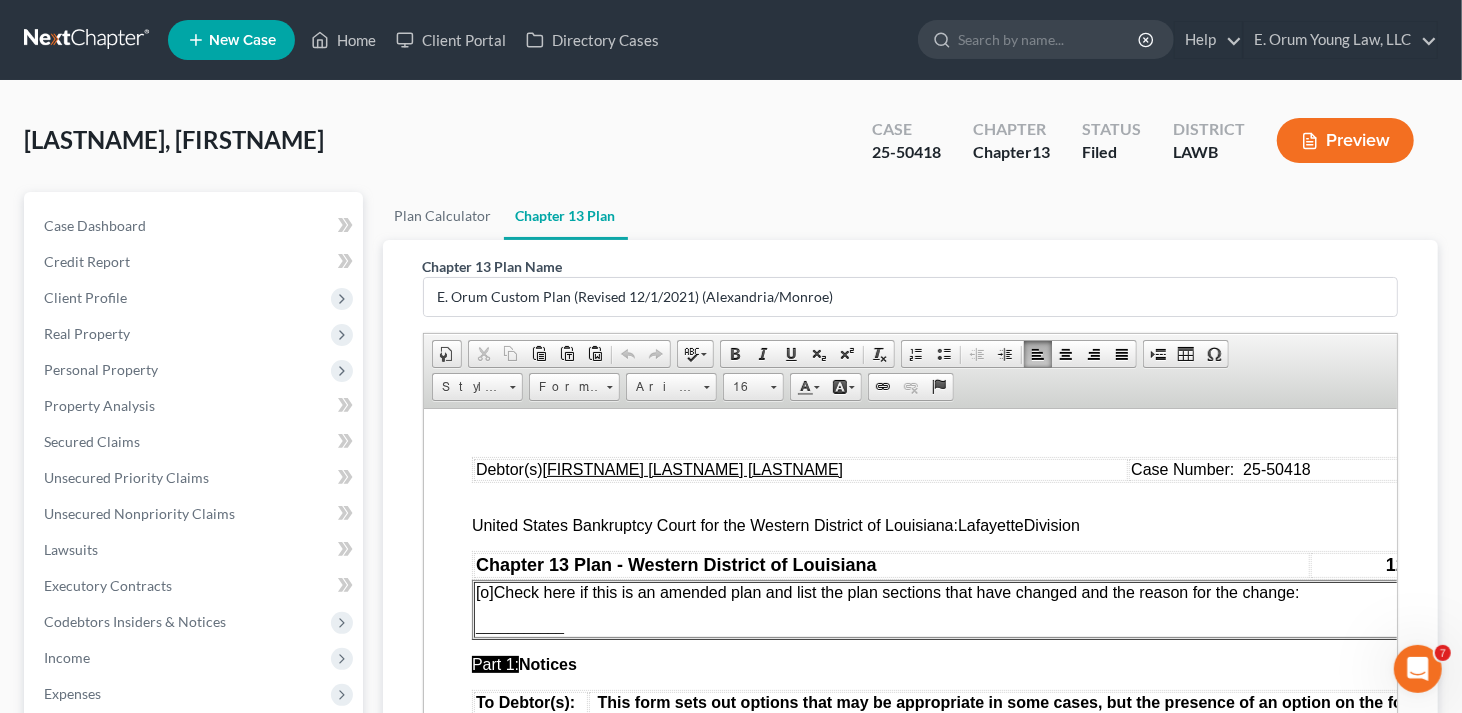 click on "[o]" at bounding box center [484, 591] 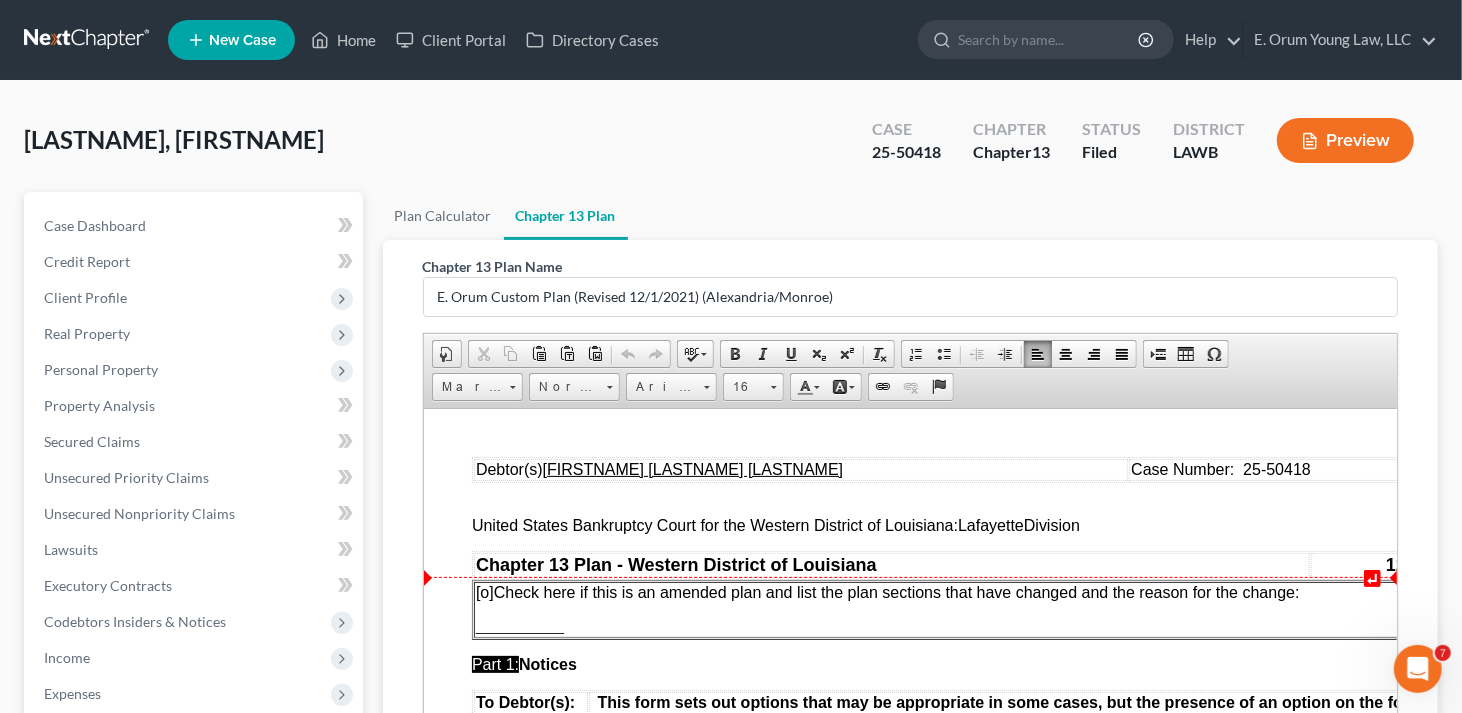 type 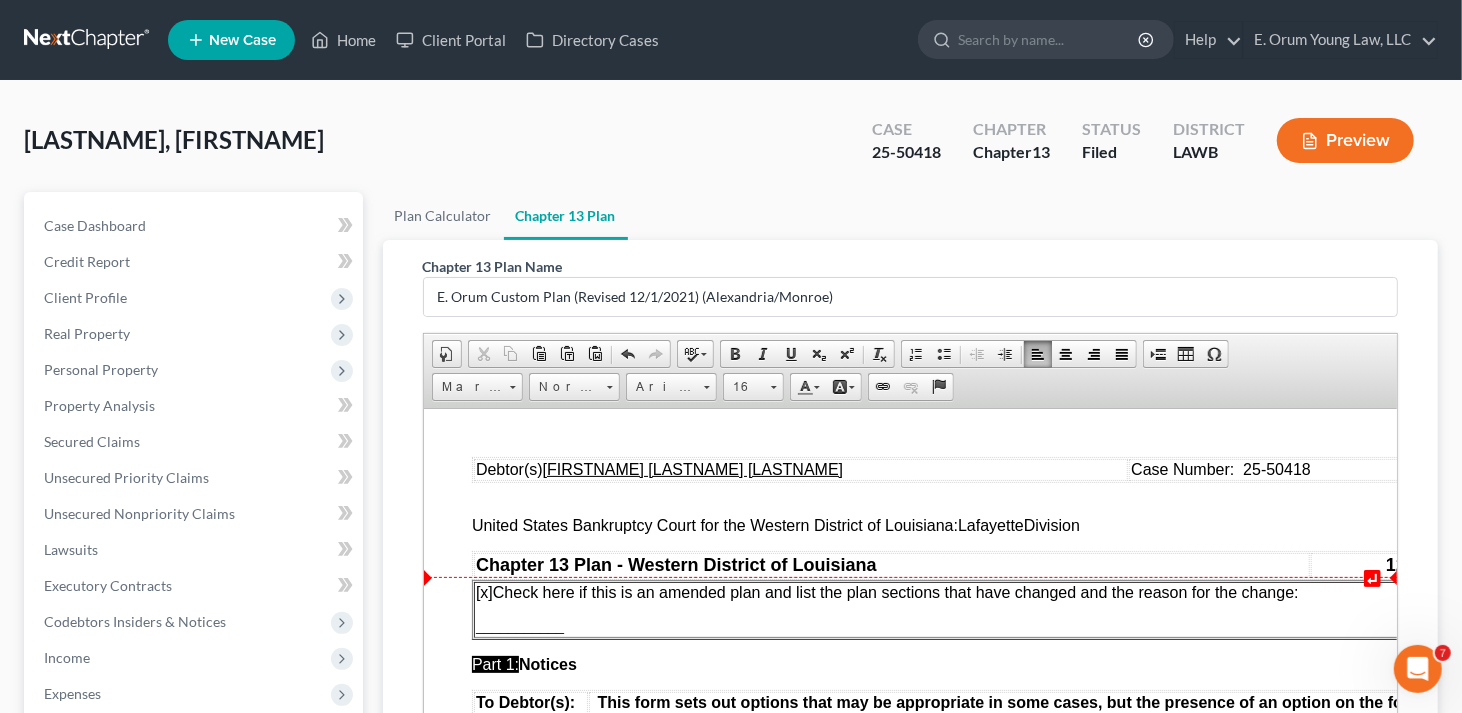 click on "[x ]  Check here if this is an amended plan and list the plan sections that have changed and the reason for the change:" at bounding box center [962, 592] 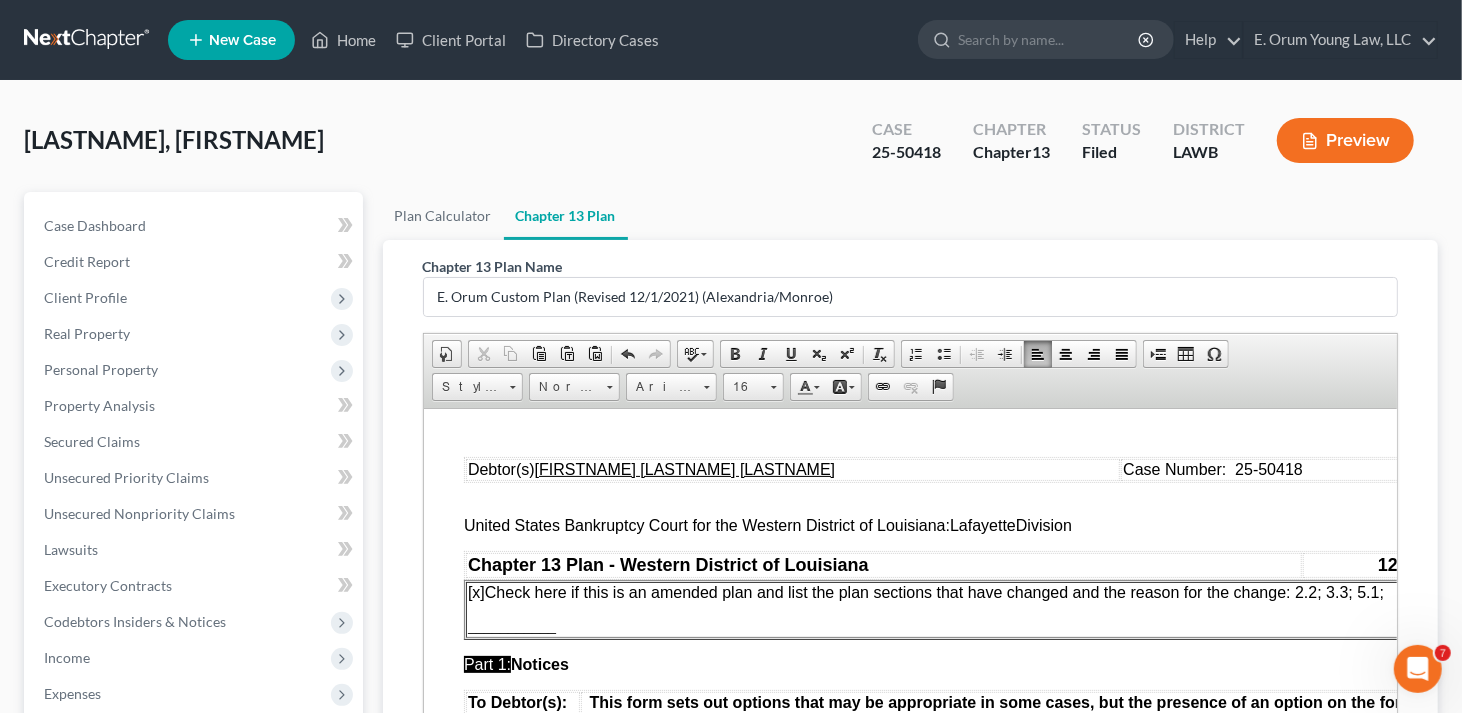 scroll, scrollTop: 0, scrollLeft: 13, axis: horizontal 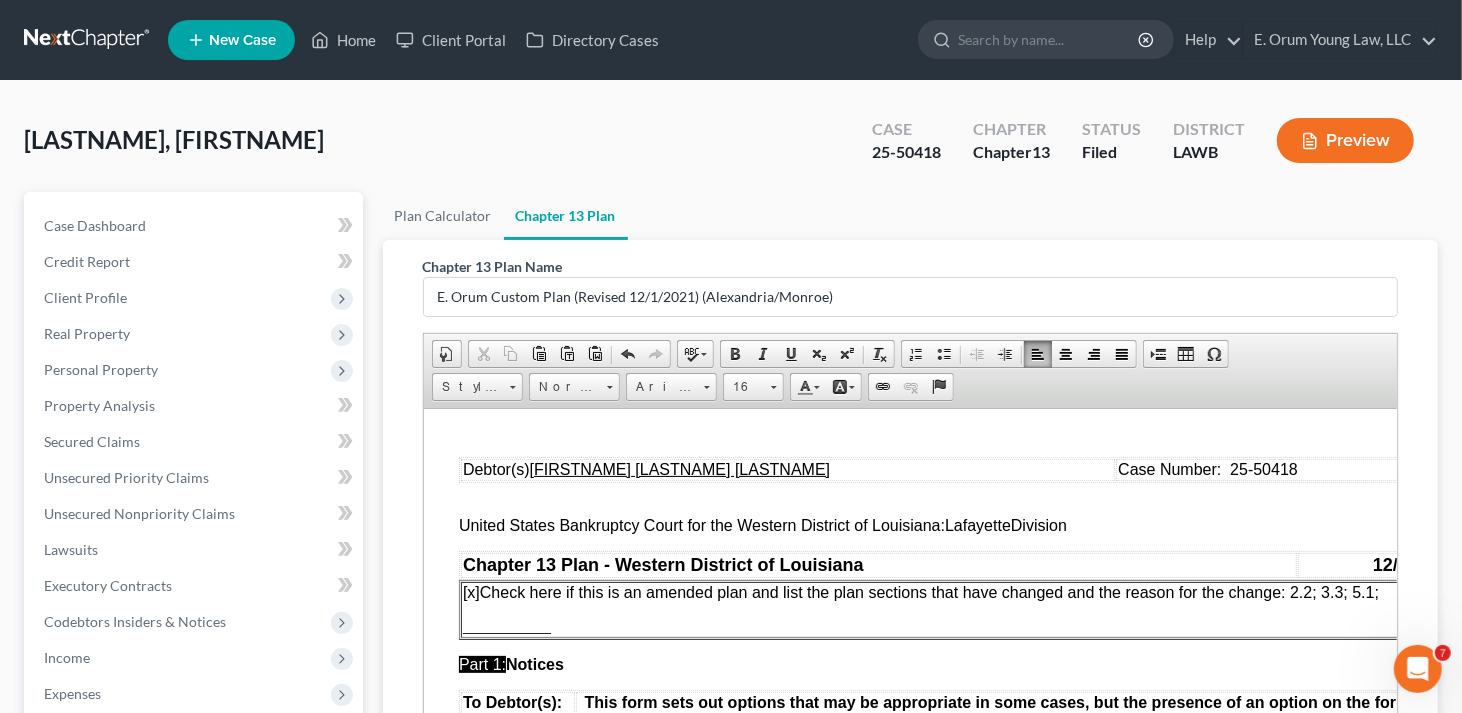 click on "___________" at bounding box center (949, 626) 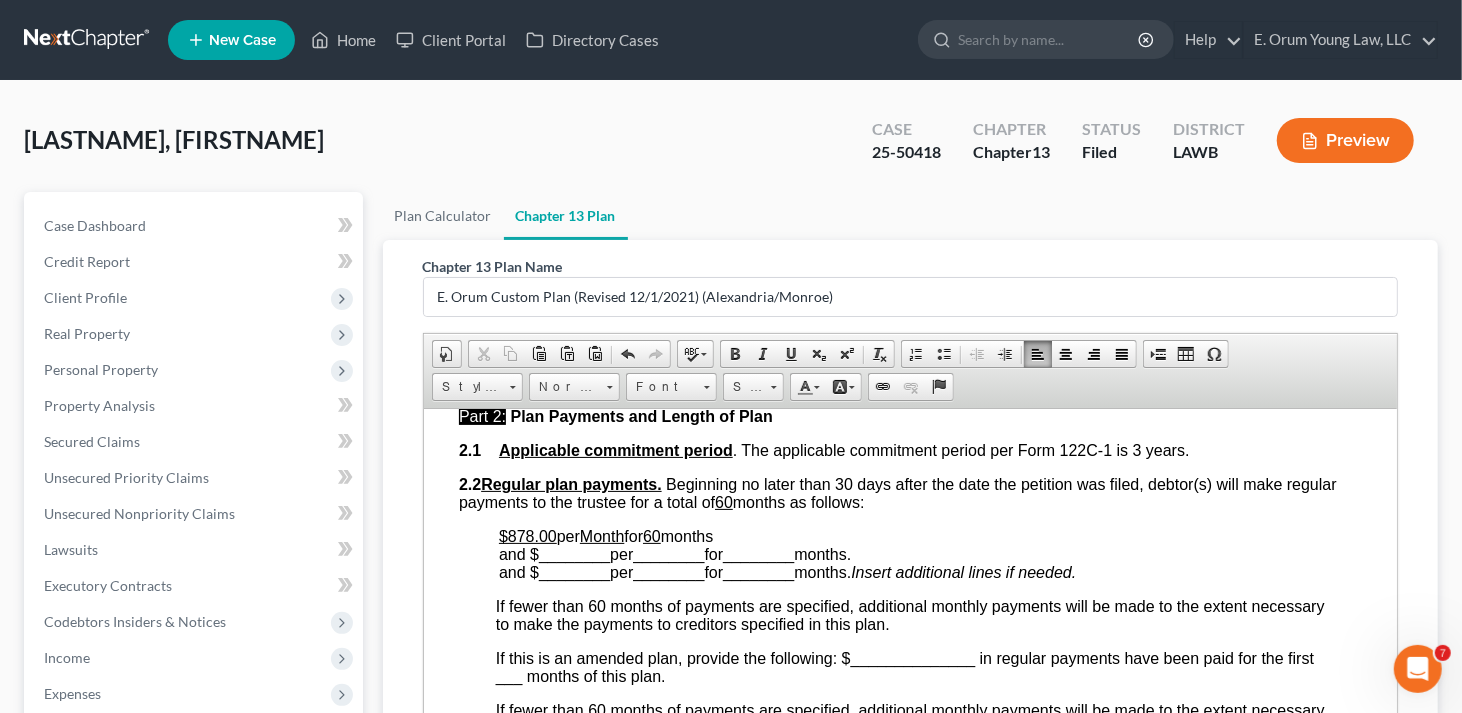 scroll, scrollTop: 1000, scrollLeft: 13, axis: both 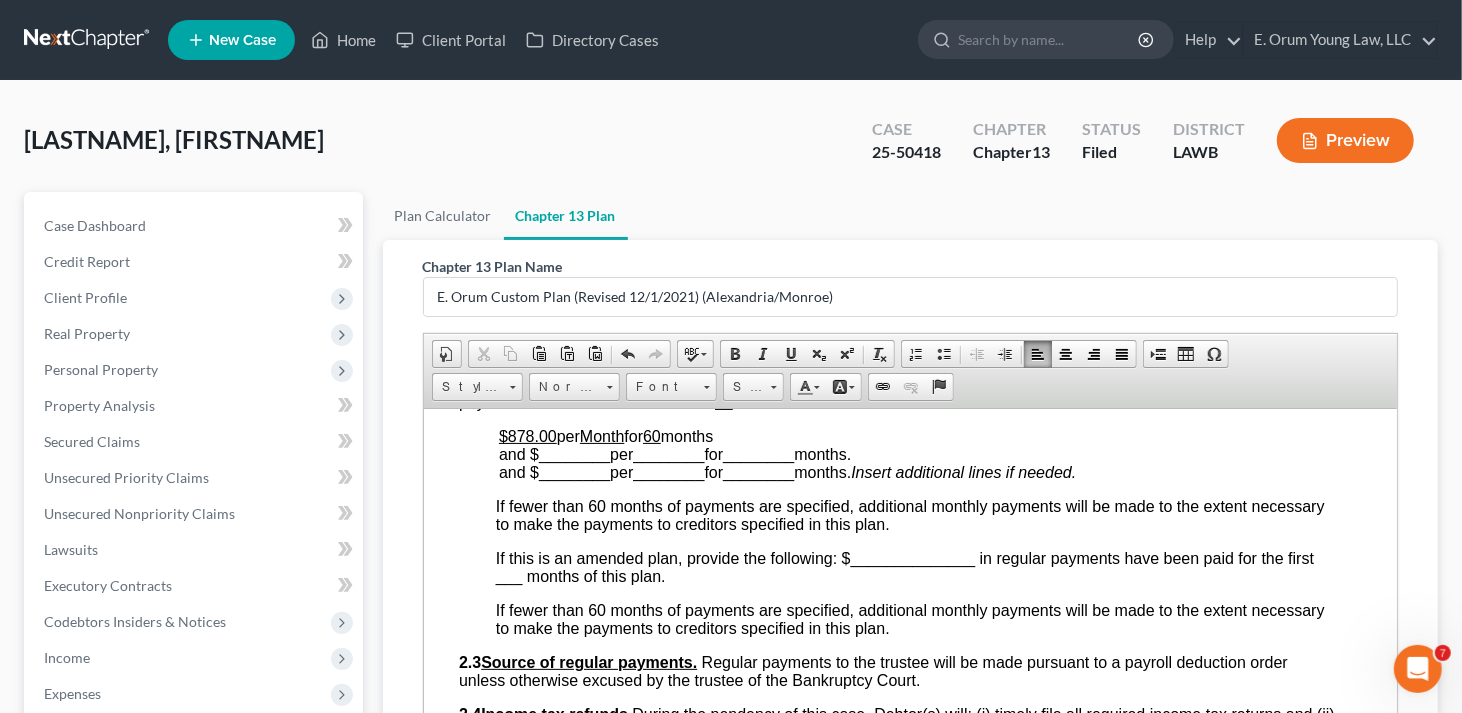 click on "If this is an amended plan, provide the following: $______________ in regular payments have been paid for the first ___ months of this plan." at bounding box center (904, 566) 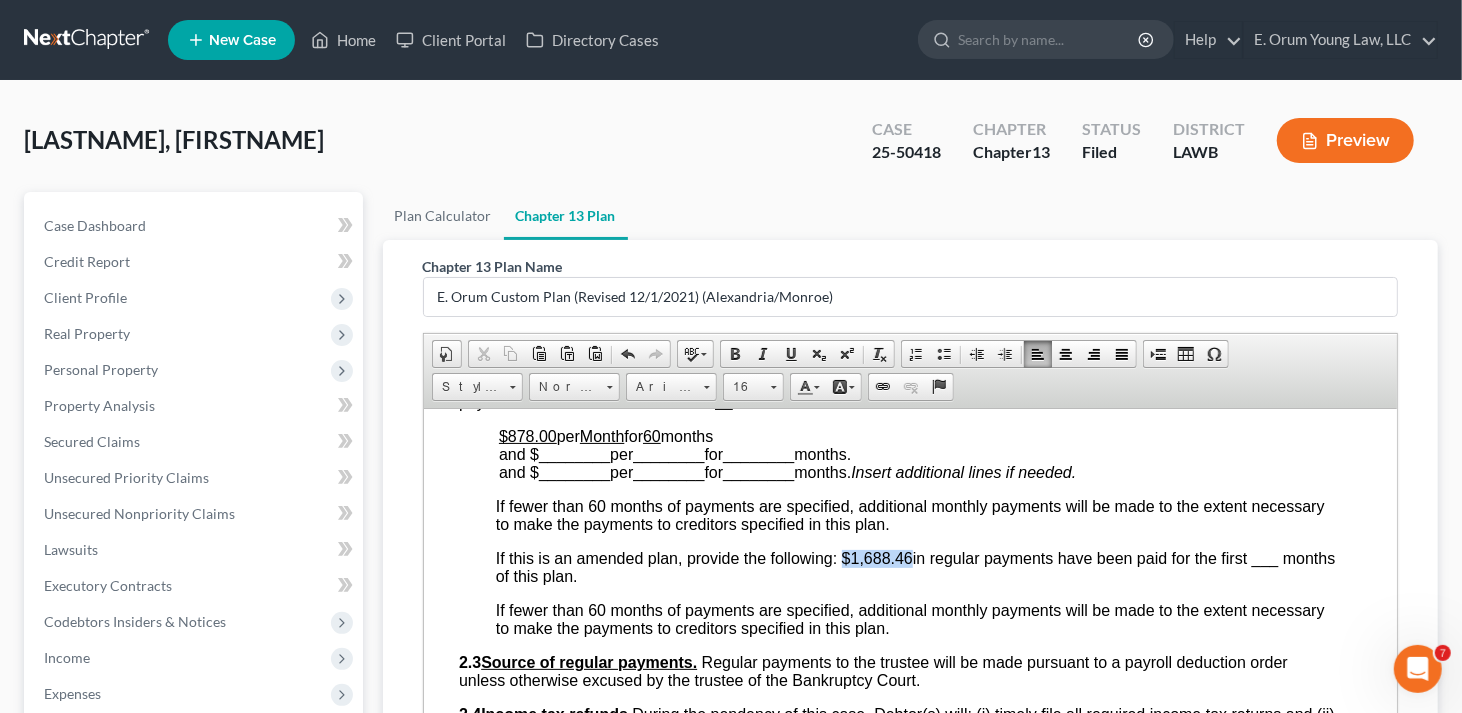 drag, startPoint x: 913, startPoint y: 565, endPoint x: 843, endPoint y: 565, distance: 70 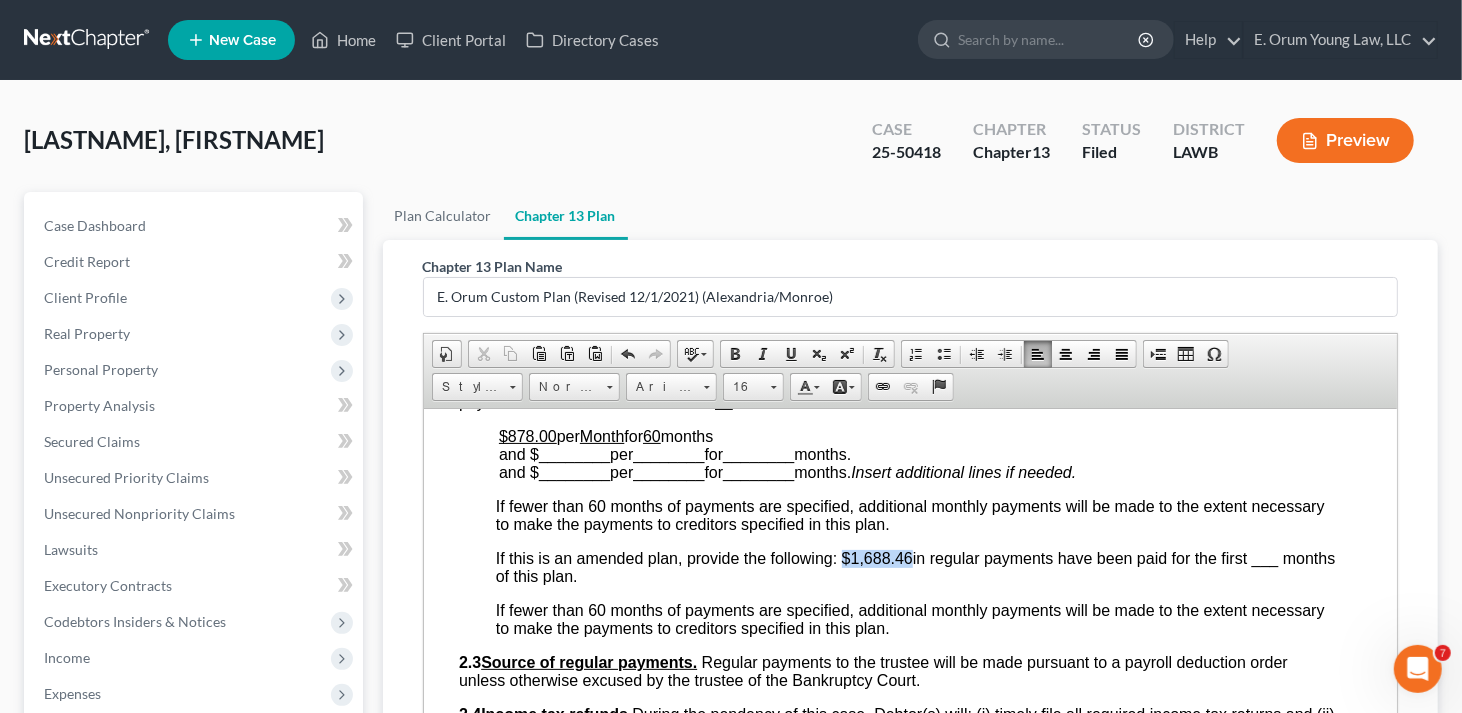 click on "If this is an amended plan, provide the following: $1,688.46  in regular payments have been paid for the first ___ months of this plan." at bounding box center [915, 566] 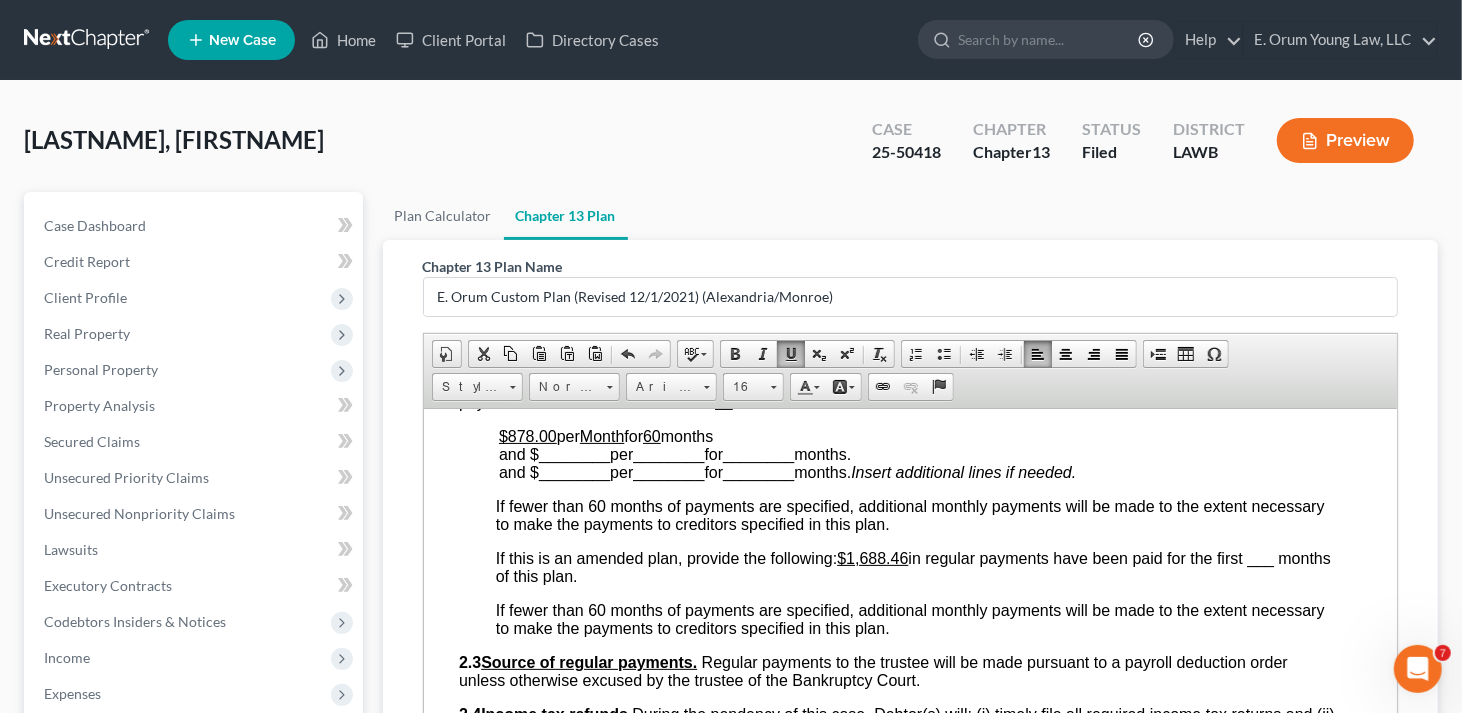click on "If this is an amended plan, provide the following:  $1,688.46  in regular payments have been paid for the first ___ months of this plan." at bounding box center (912, 566) 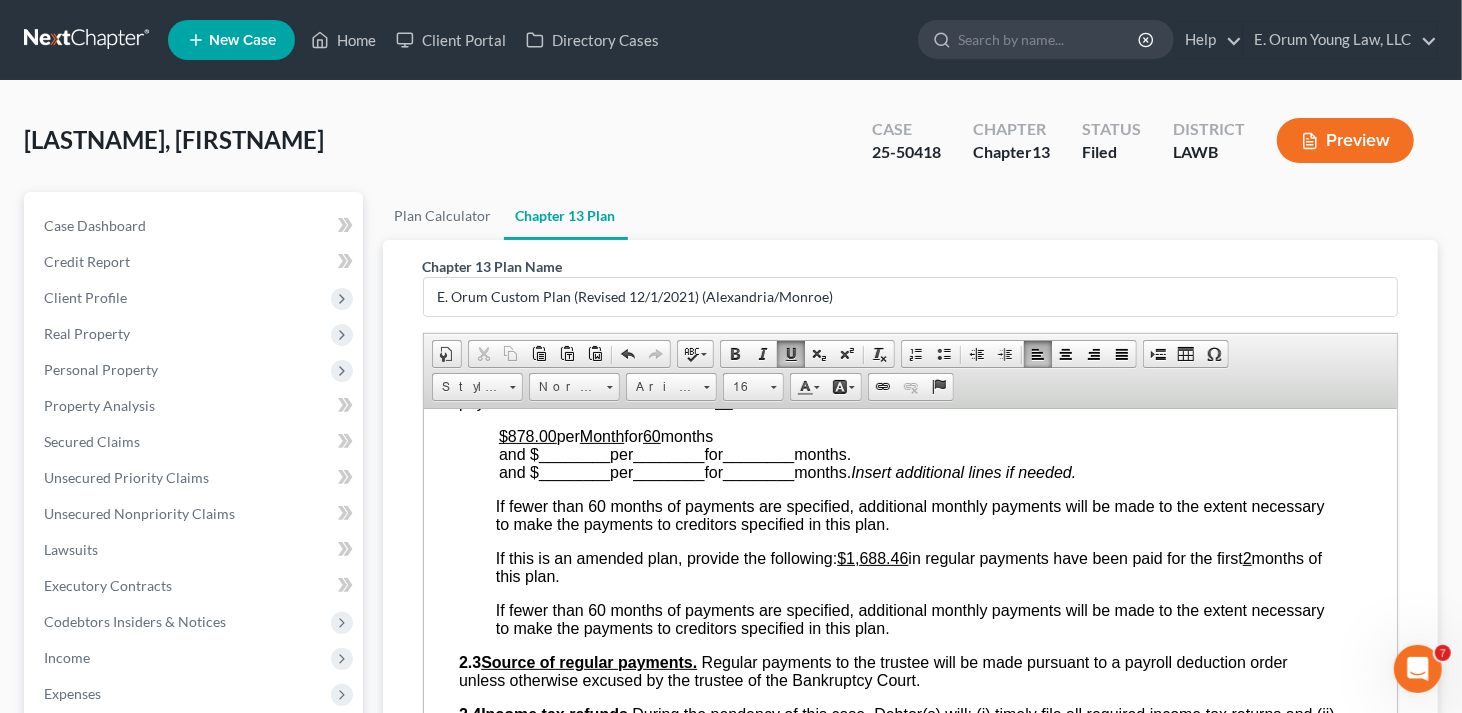 click on "If this is an amended plan, provide the following: $1,688.46 in regular payments have been paid for the first 2 months of this plan." at bounding box center (908, 566) 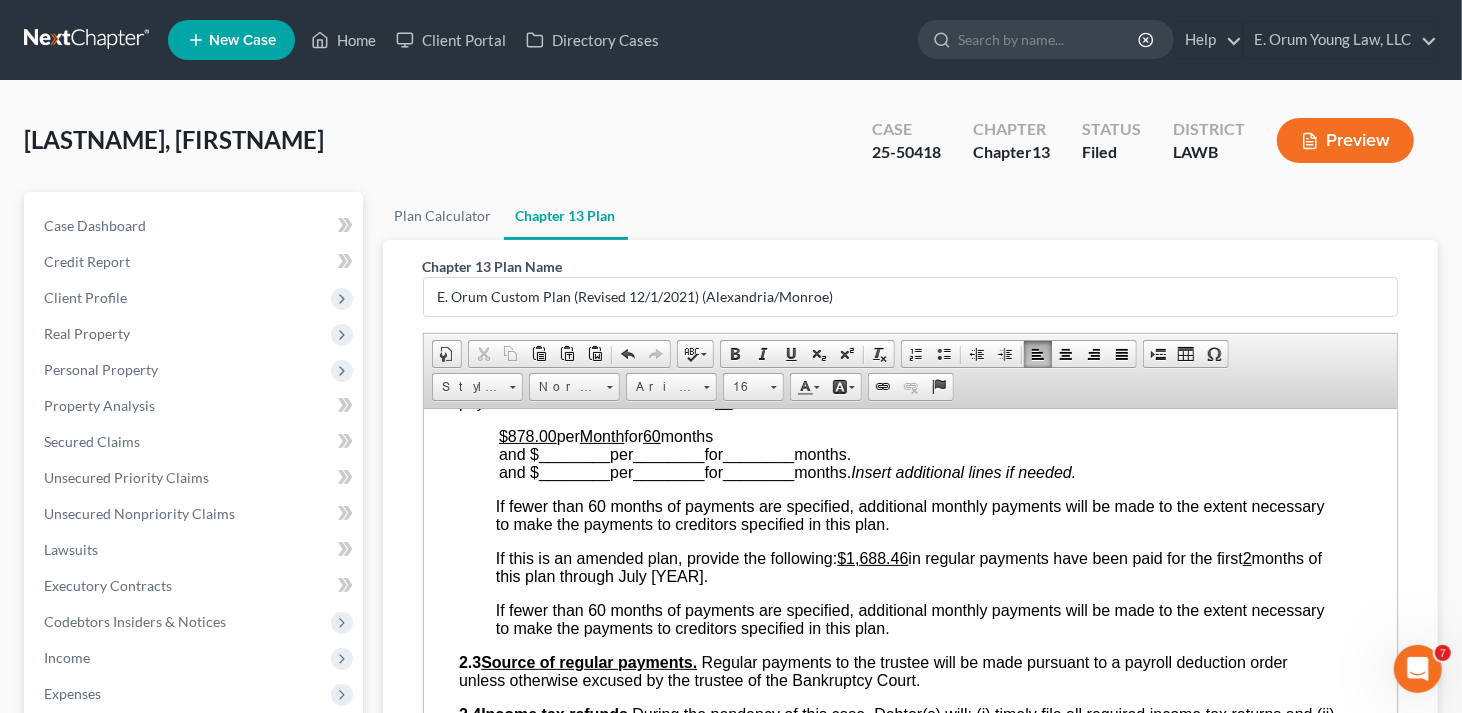 click on "months and $ ________  per  ________  for  ________  months." at bounding box center [674, 444] 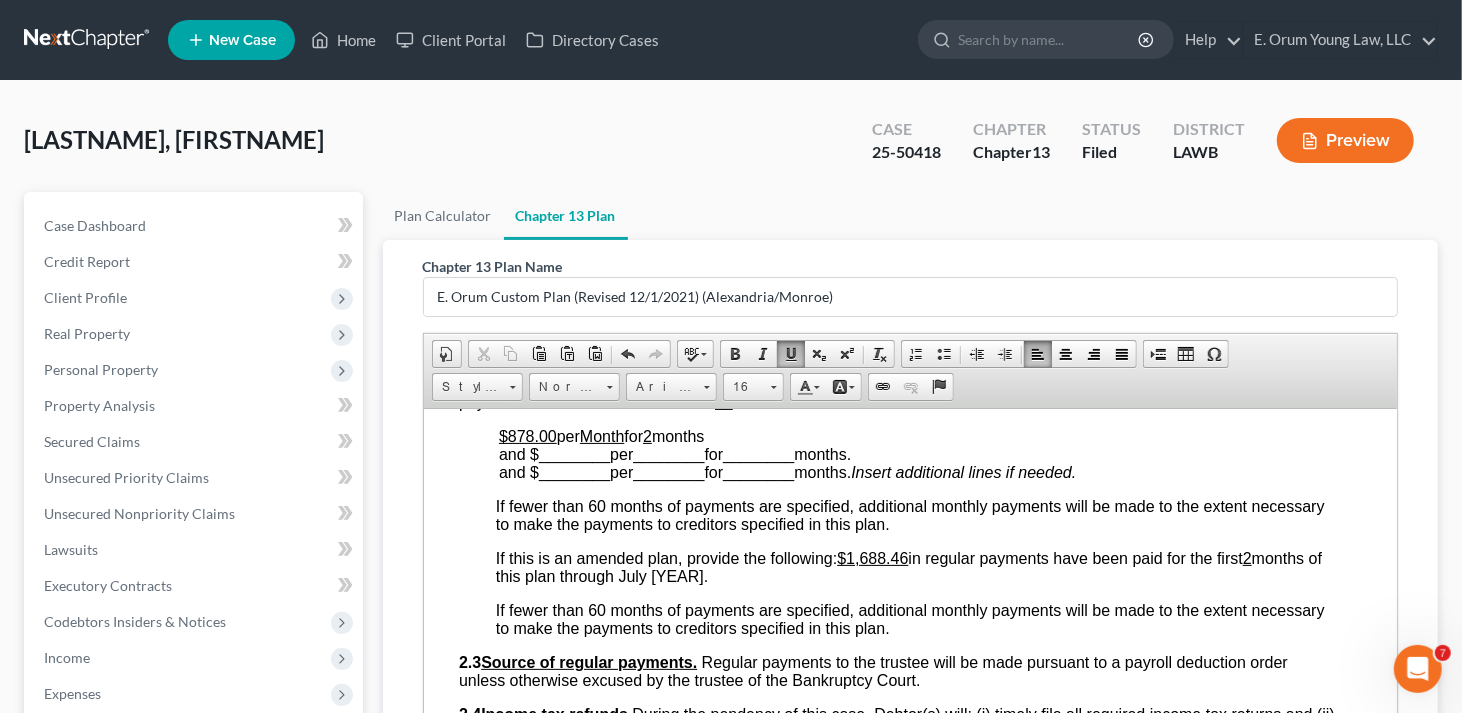 click on "$878.00 per Month for 2 months and $ ________ per ________ for ________ months. and $ ________ per ________ for ________ months. Insert additional lines if needed." at bounding box center (917, 454) 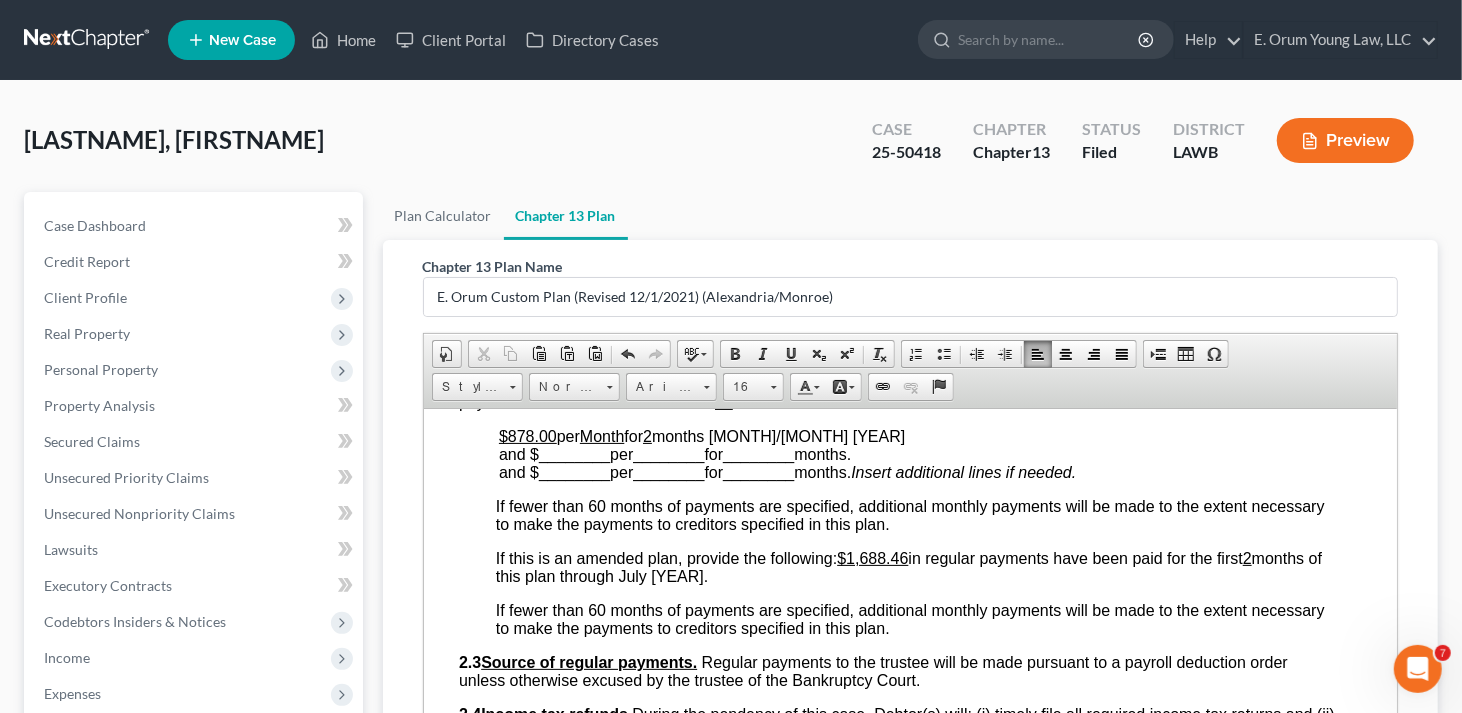 click on "months Aug/September [YEAR] and $ ________ per ________ for ________ months." at bounding box center (701, 444) 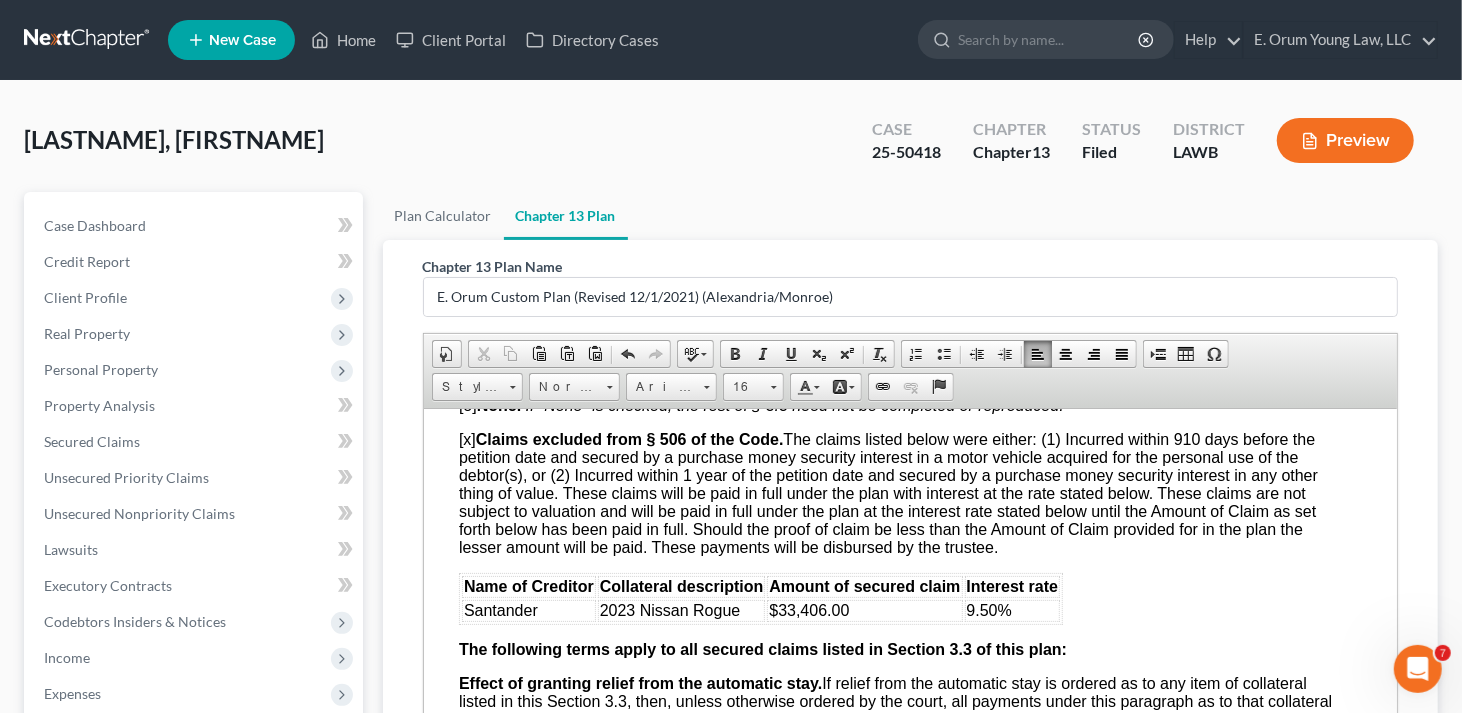 scroll, scrollTop: 2500, scrollLeft: 13, axis: both 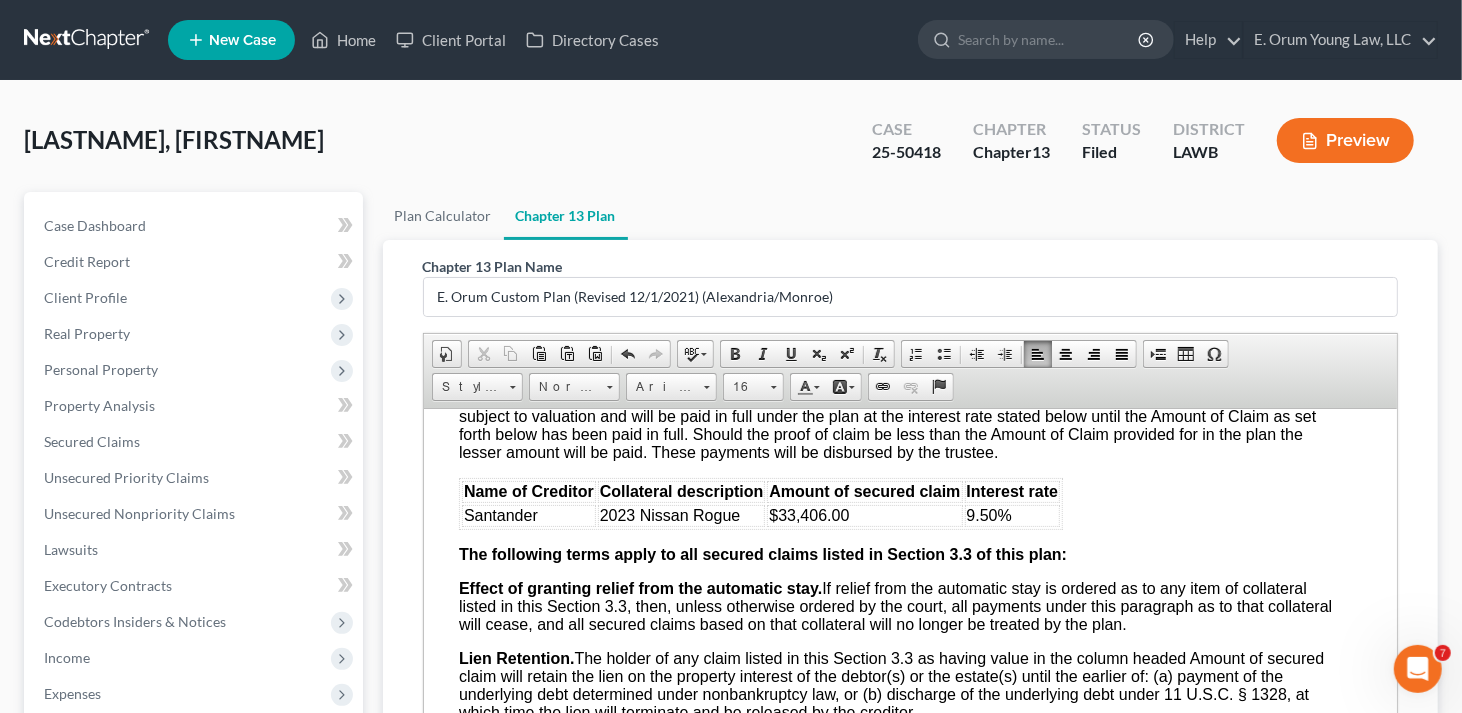 click on "$33,406.00" at bounding box center [863, 515] 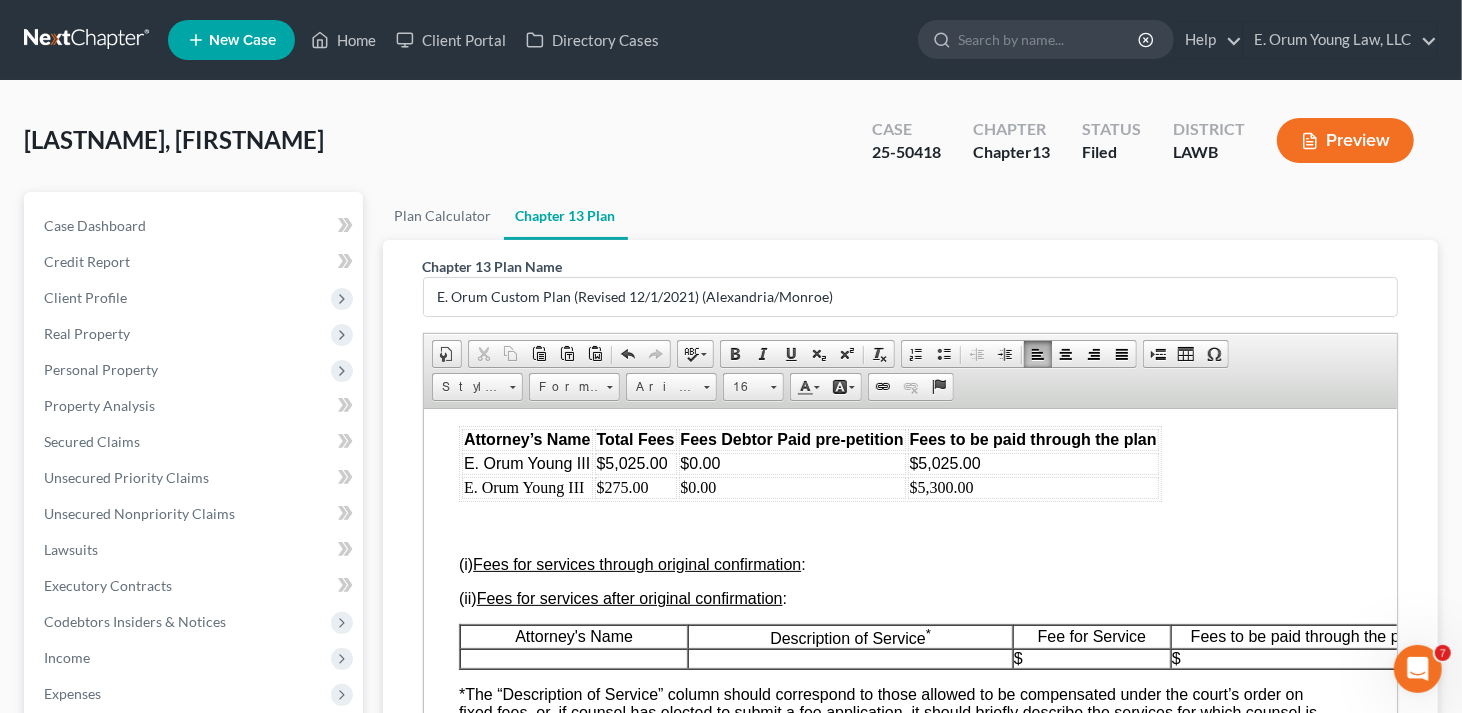 scroll, scrollTop: 3700, scrollLeft: 13, axis: both 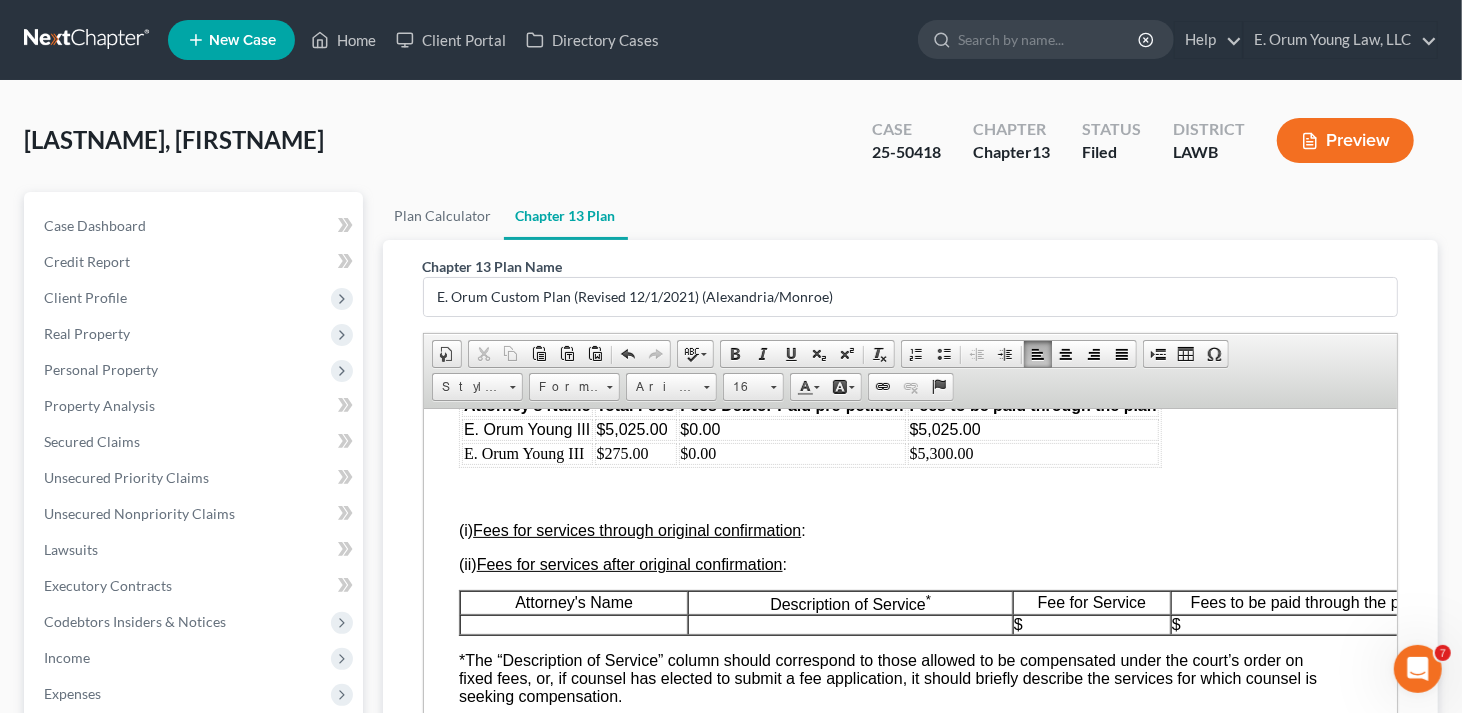 click on "$275.00" at bounding box center (635, 453) 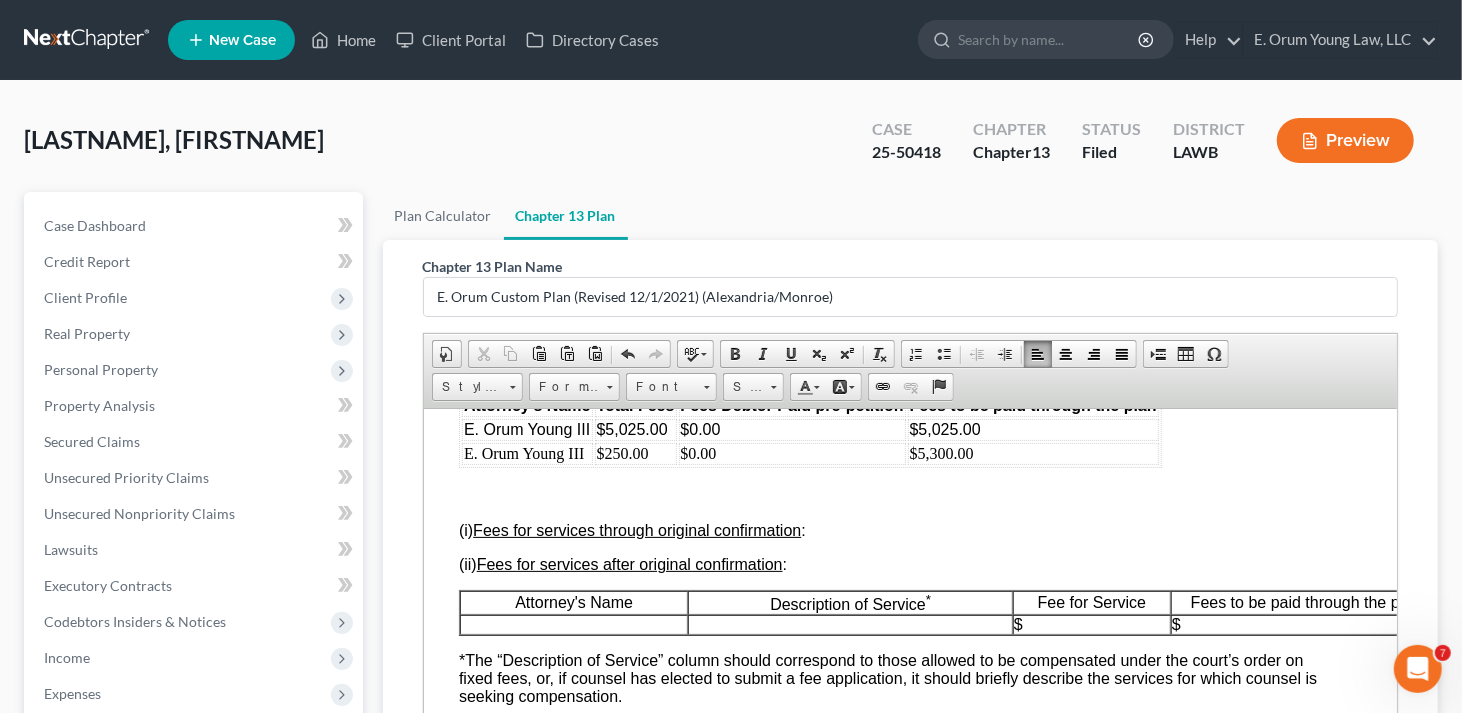 click on "$5,300.00" at bounding box center [1032, 453] 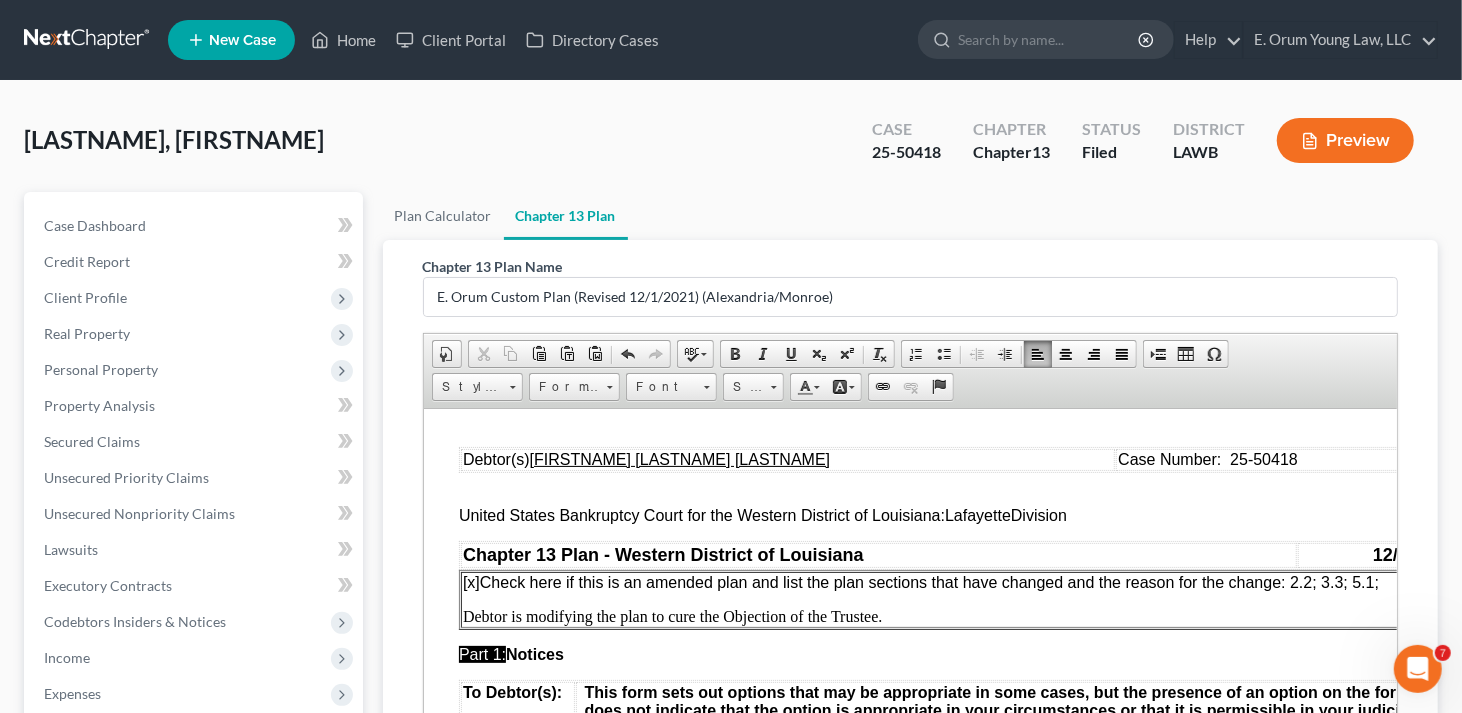 scroll, scrollTop: 0, scrollLeft: 13, axis: horizontal 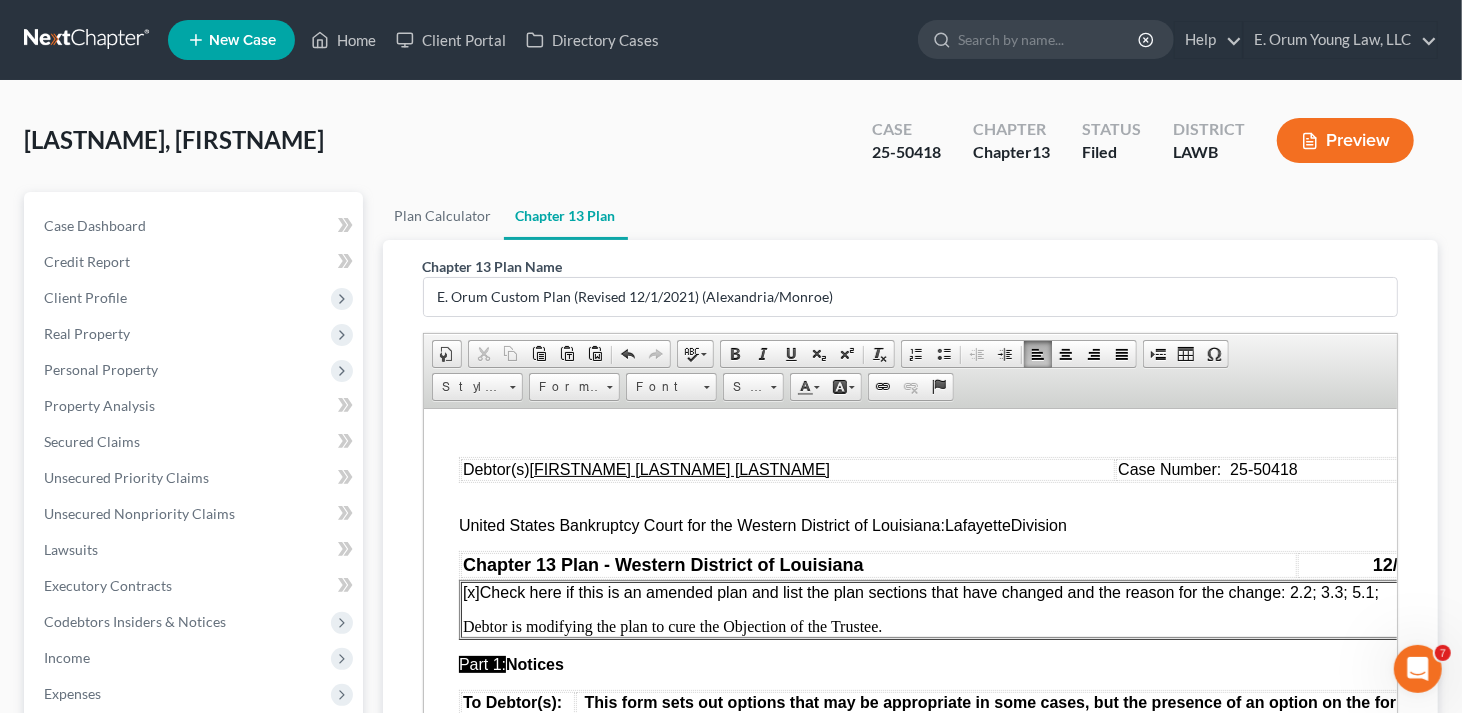 click on "[x ]  Check here if this is an amended plan and list the plan sections that have changed and the reason for the change: 2.2; 3.3; 5.1;" at bounding box center [920, 591] 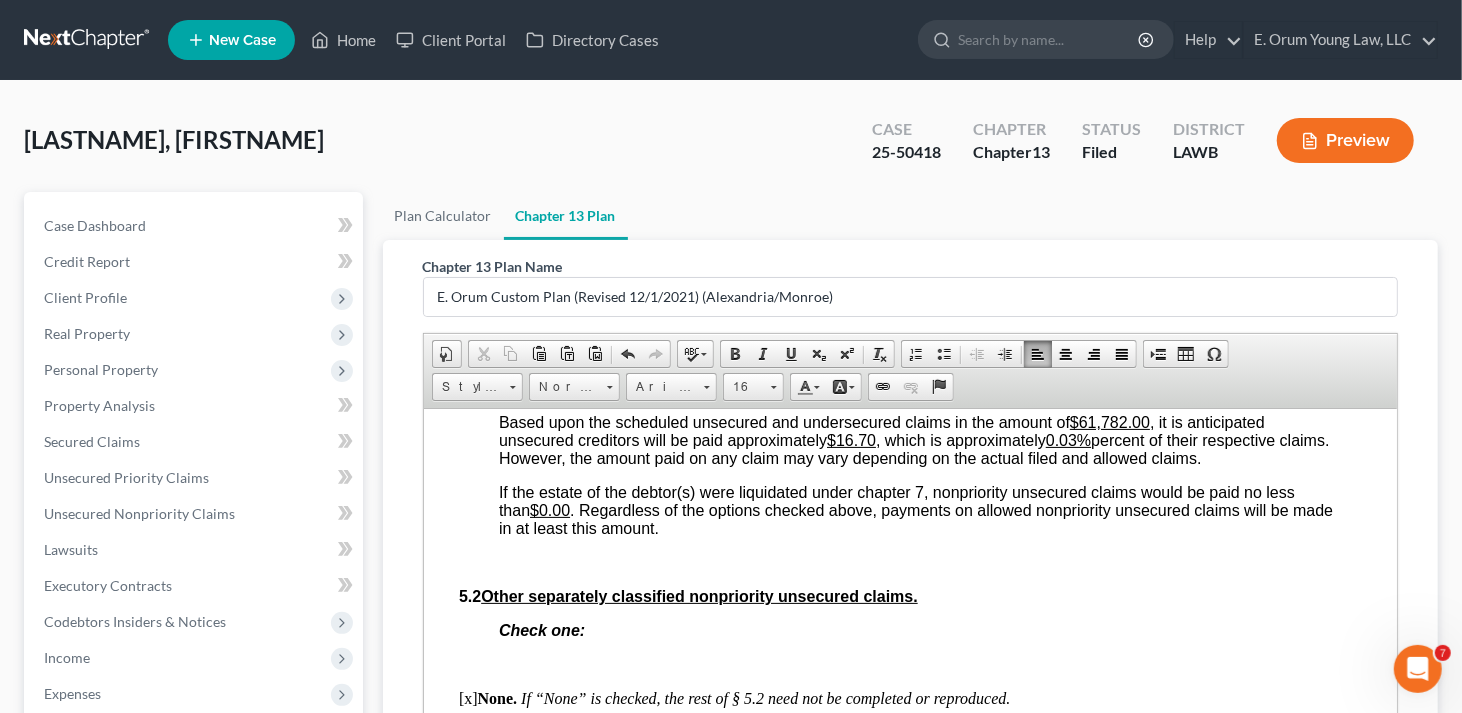 scroll, scrollTop: 4900, scrollLeft: 13, axis: both 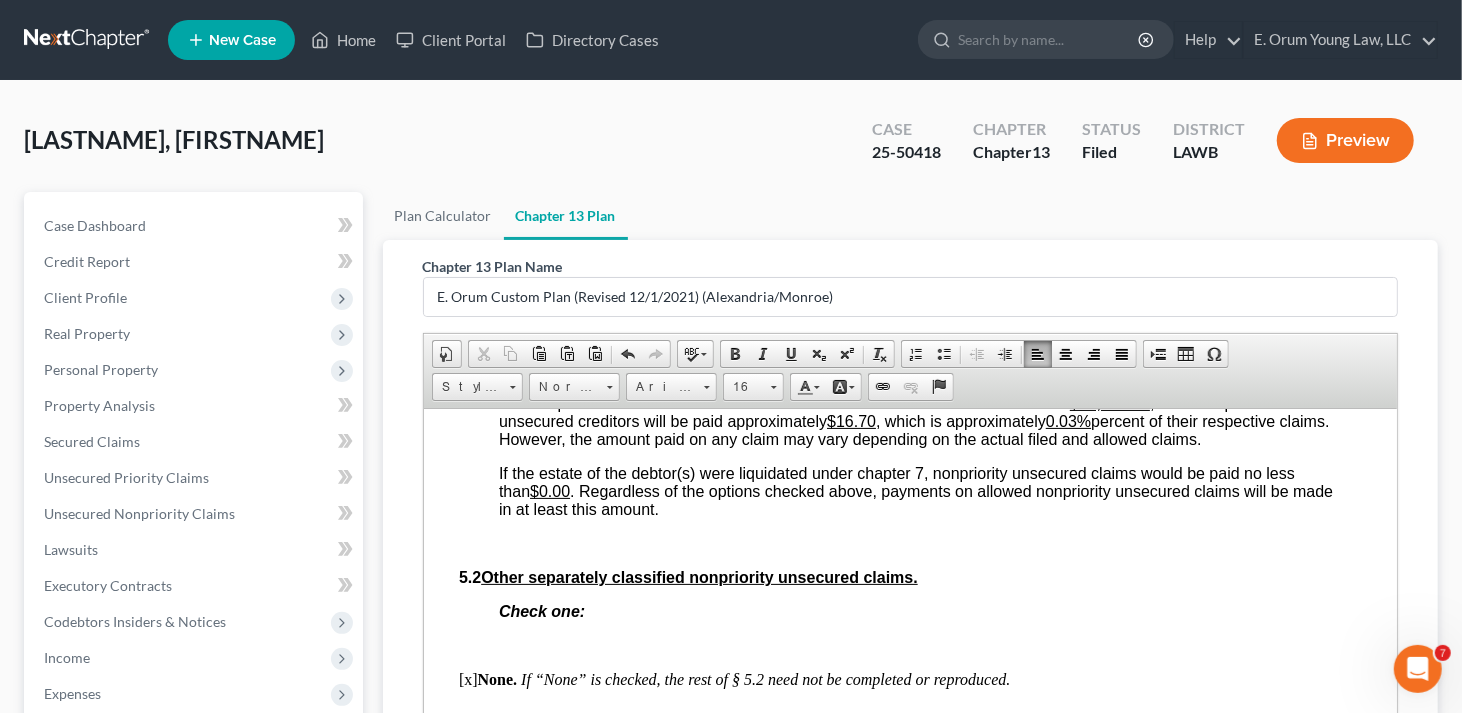 click on "$16.70" at bounding box center (850, 420) 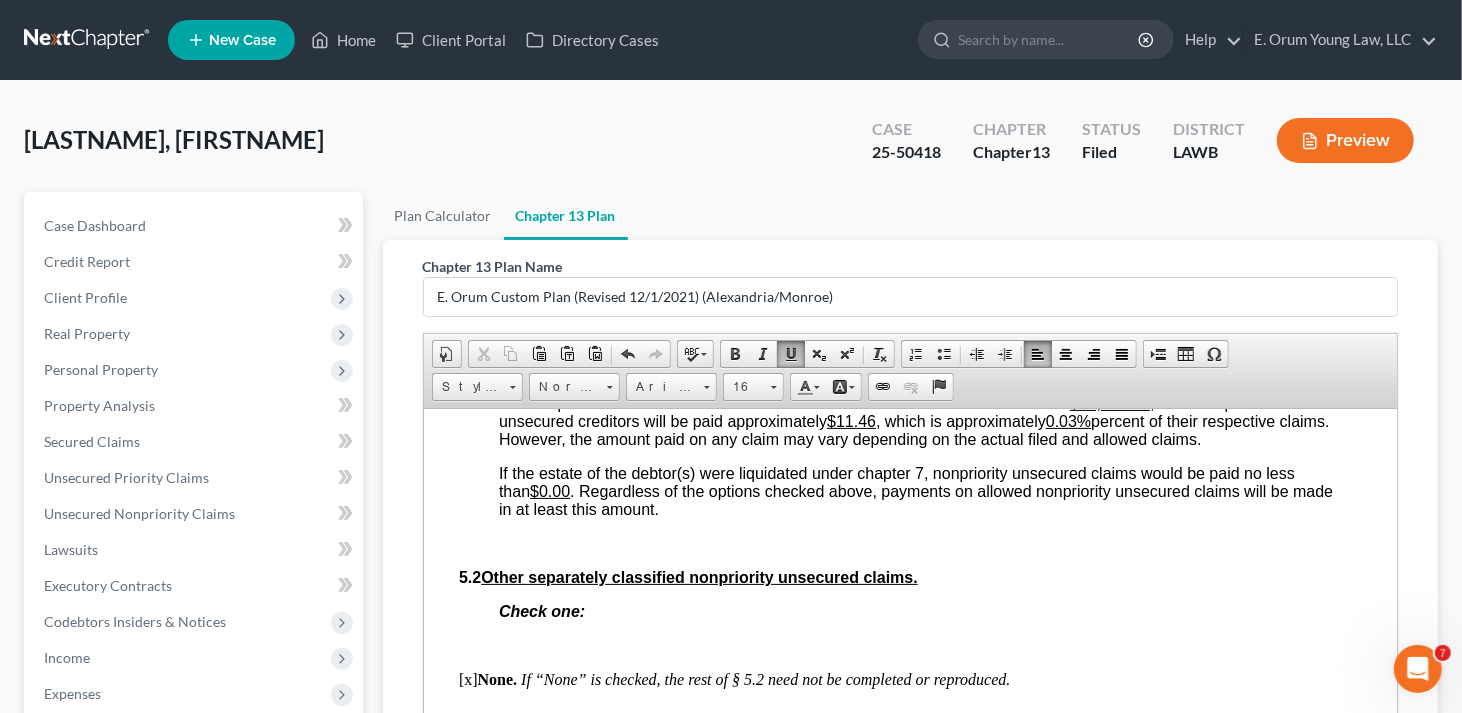 click on "0.03%" at bounding box center (1067, 420) 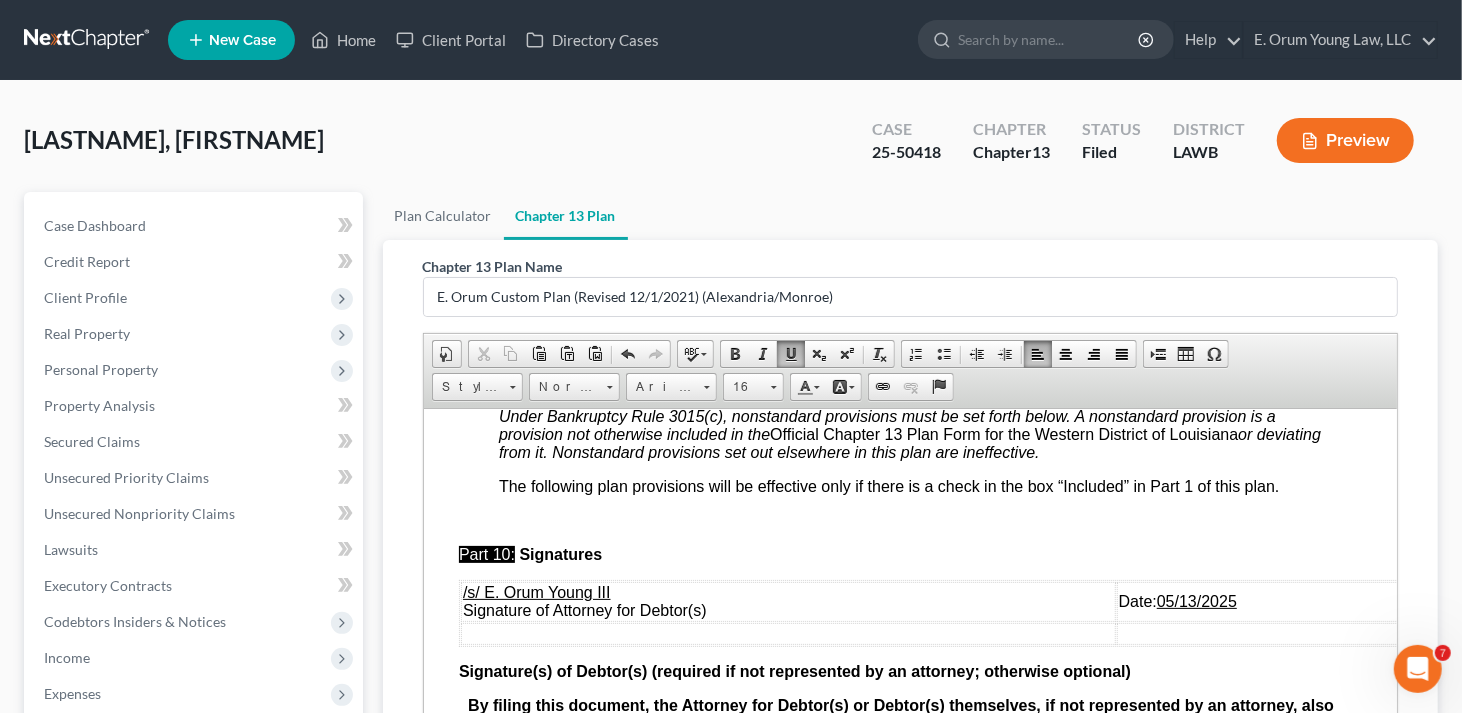 scroll, scrollTop: 6230, scrollLeft: 13, axis: both 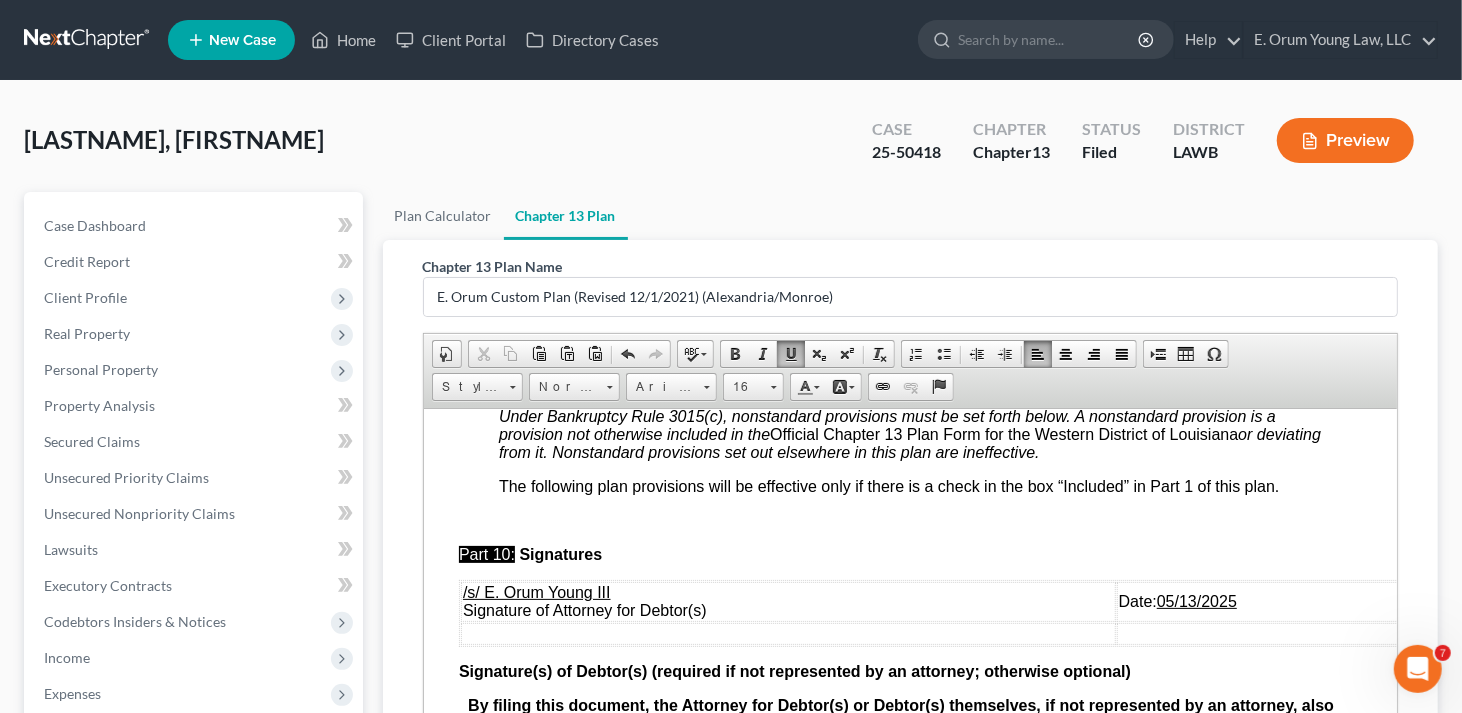 click on "05/13/2025" at bounding box center [1196, 600] 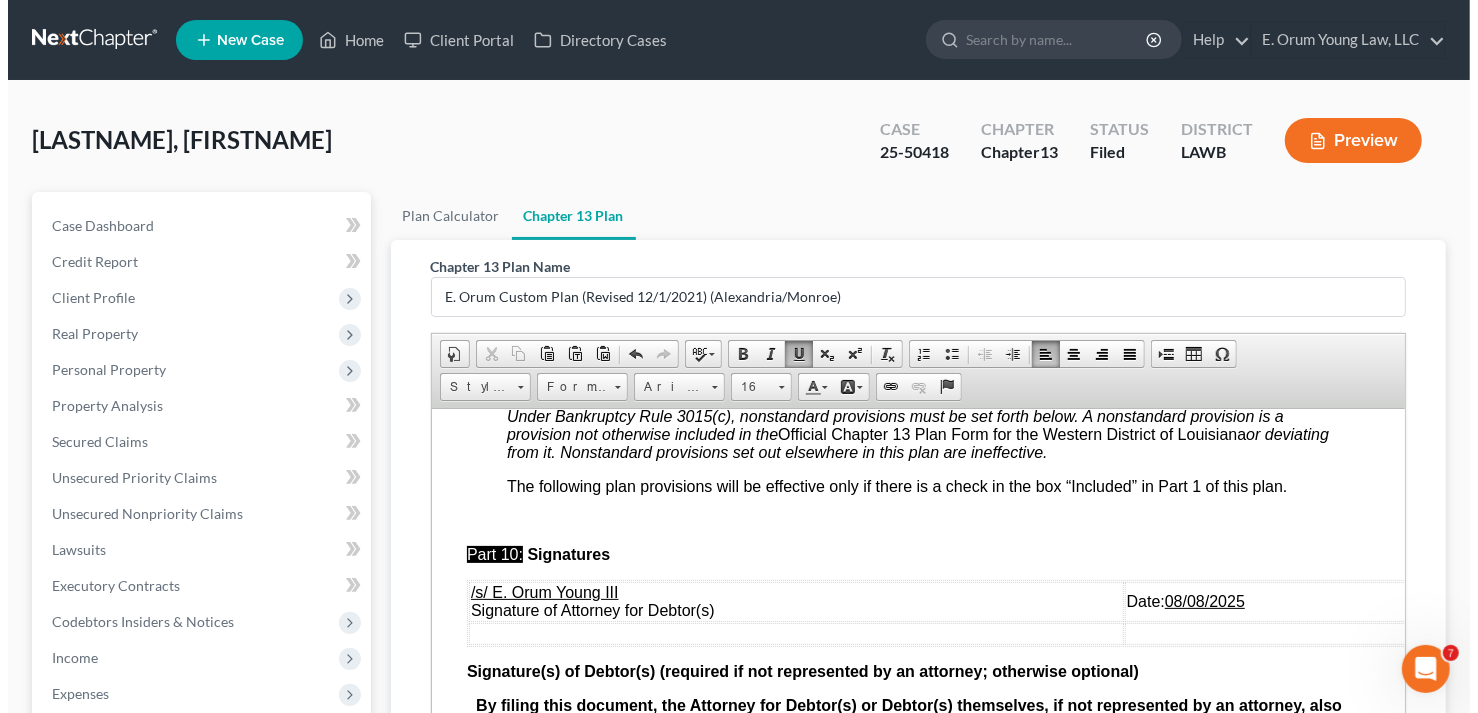 scroll, scrollTop: 400, scrollLeft: 0, axis: vertical 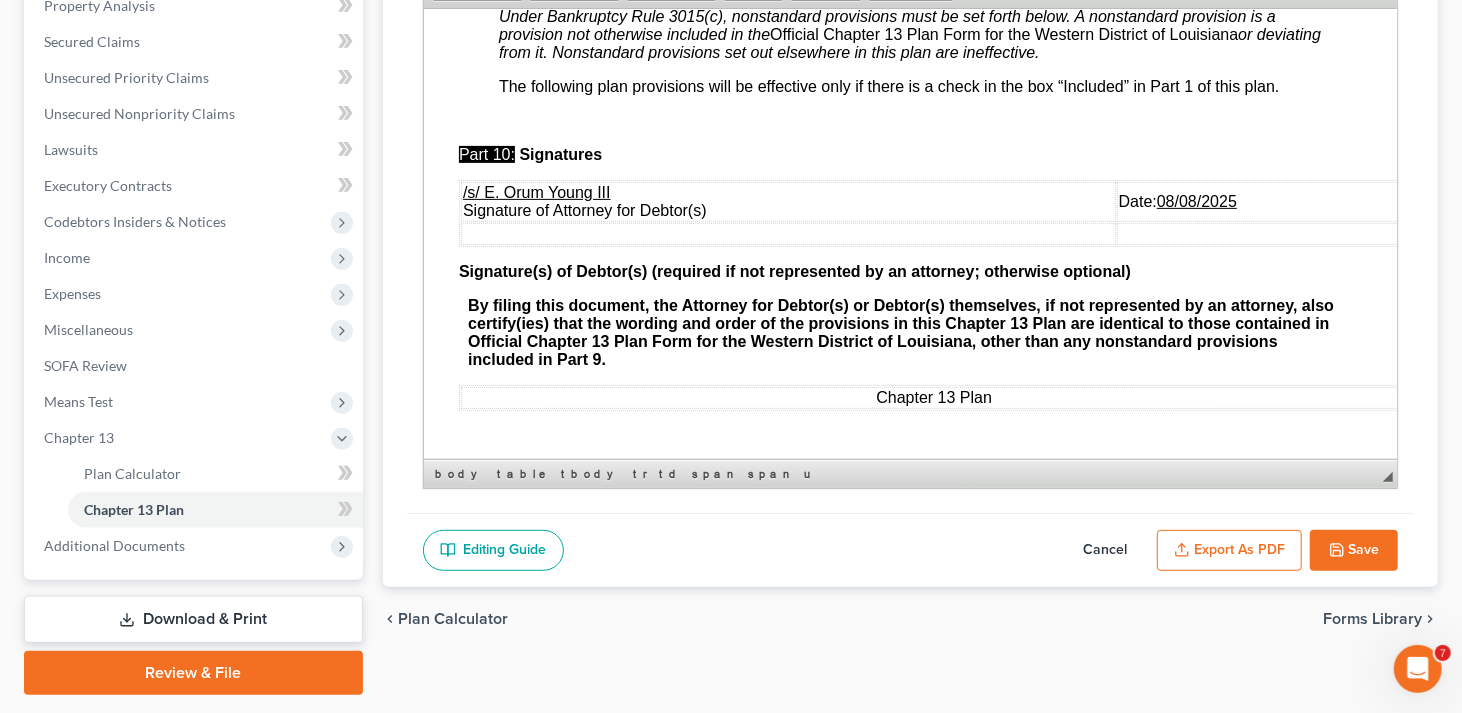 click on "Export as PDF" at bounding box center [1229, 551] 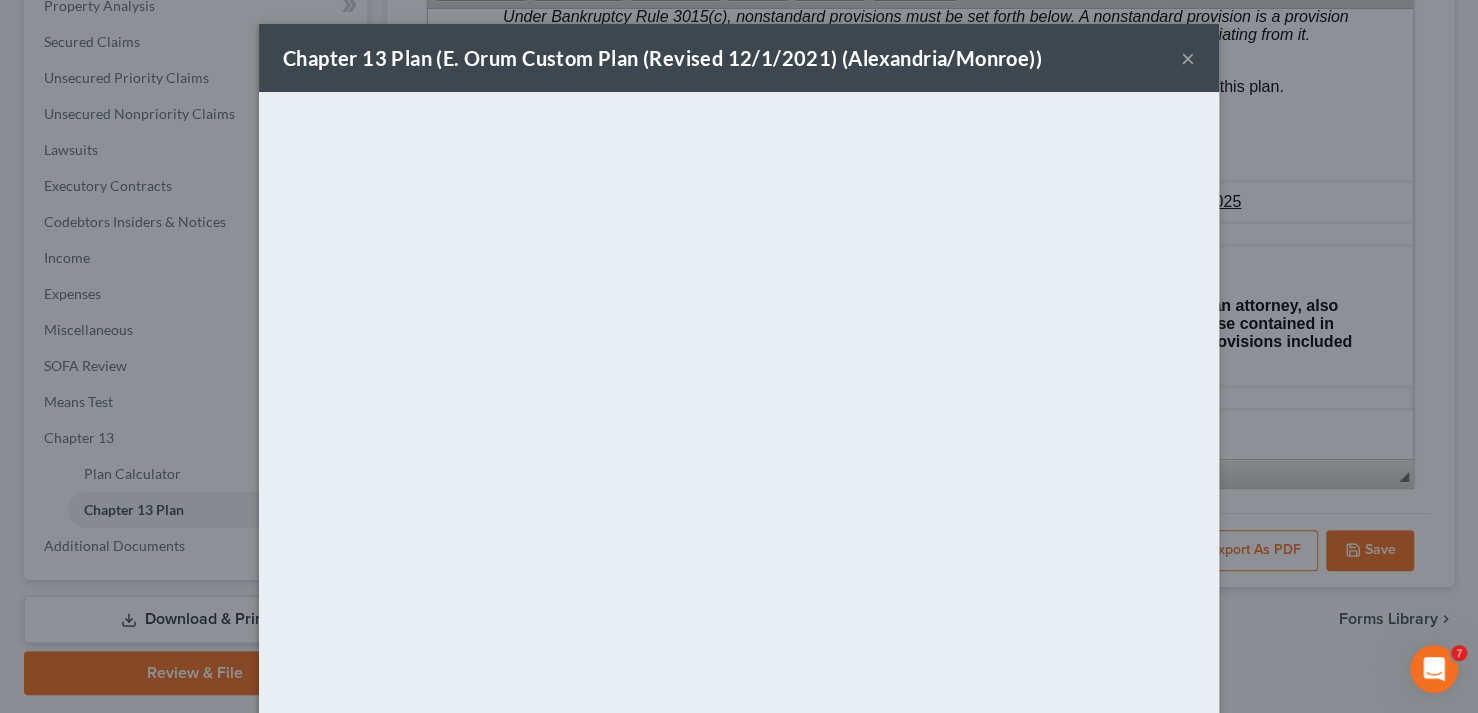 click on "Chapter 13 Plan (E. Orum Custom Plan (Revised 12/1/2021) (Alexandria/Monroe)) ×" at bounding box center (739, 58) 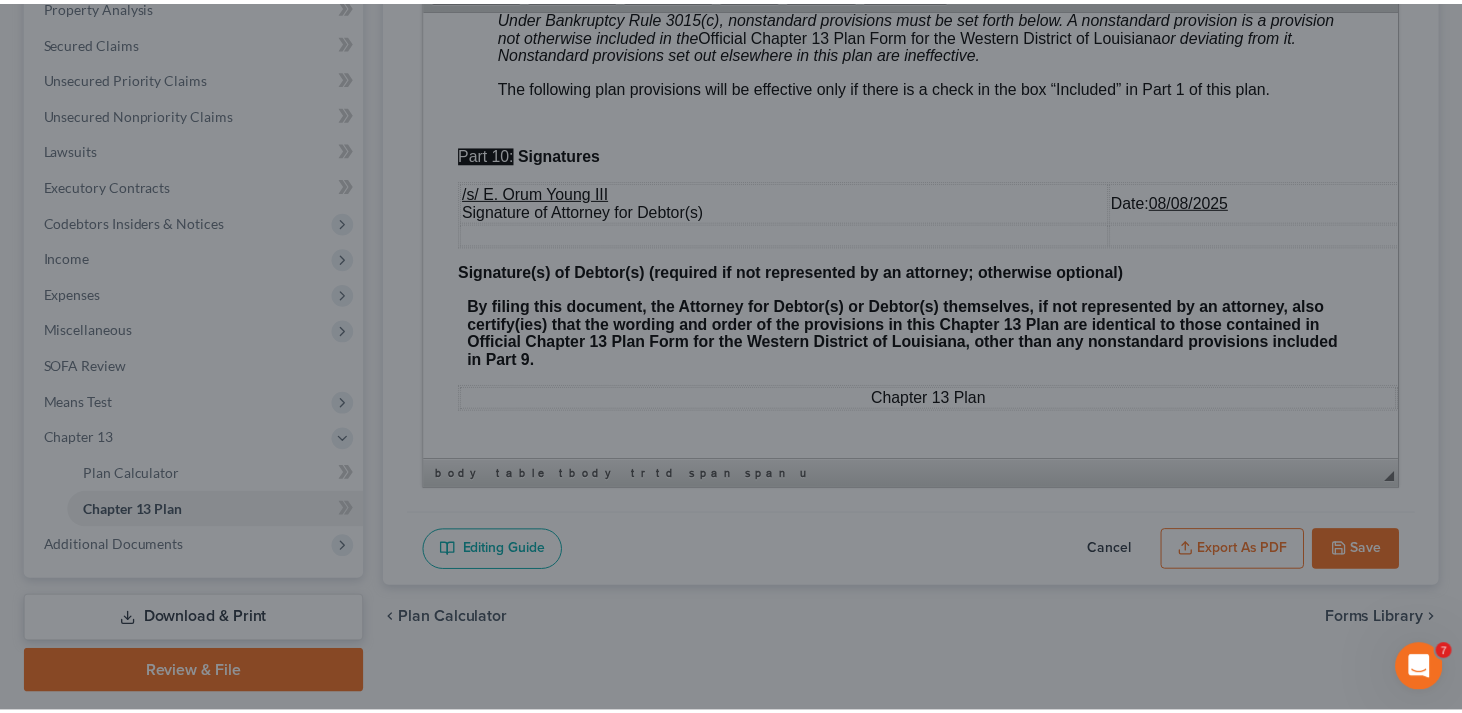 scroll, scrollTop: 6230, scrollLeft: 13, axis: both 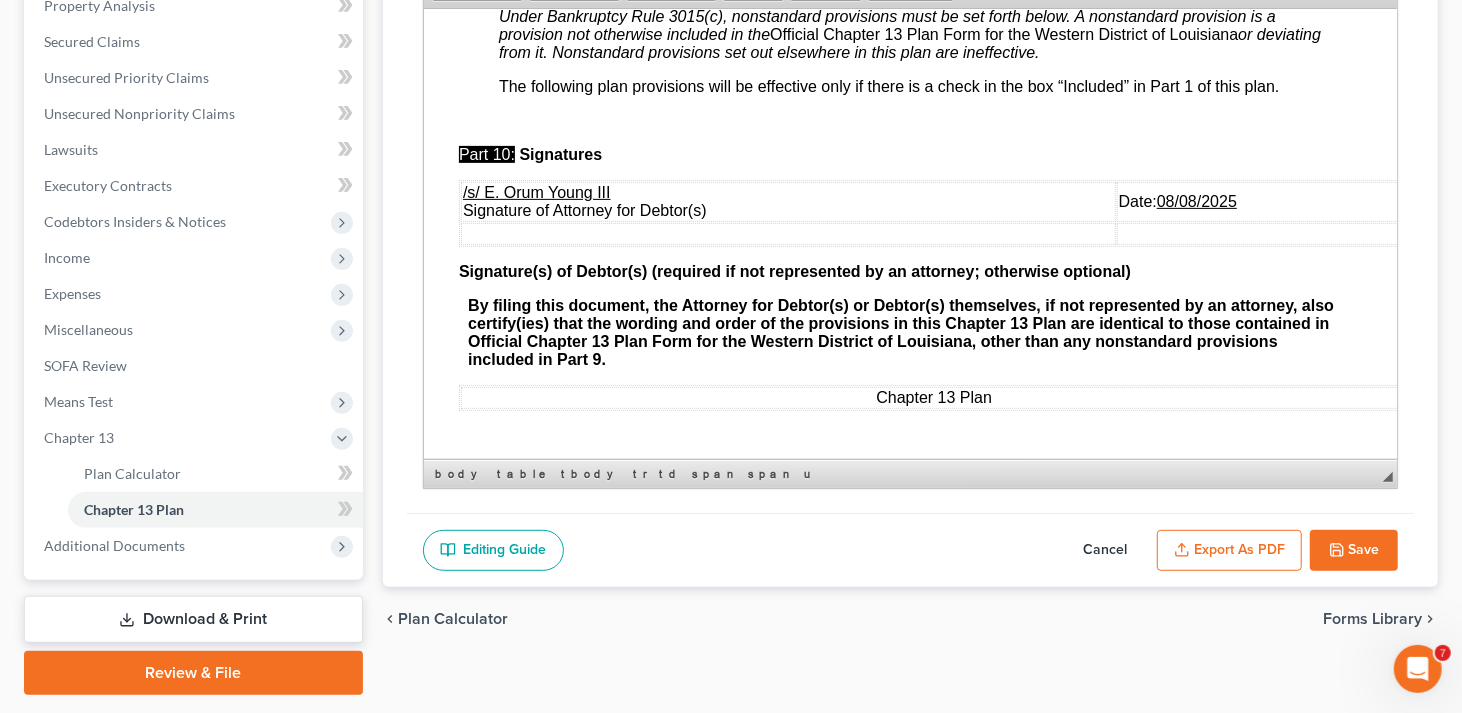 click on "Save" at bounding box center [1354, 551] 